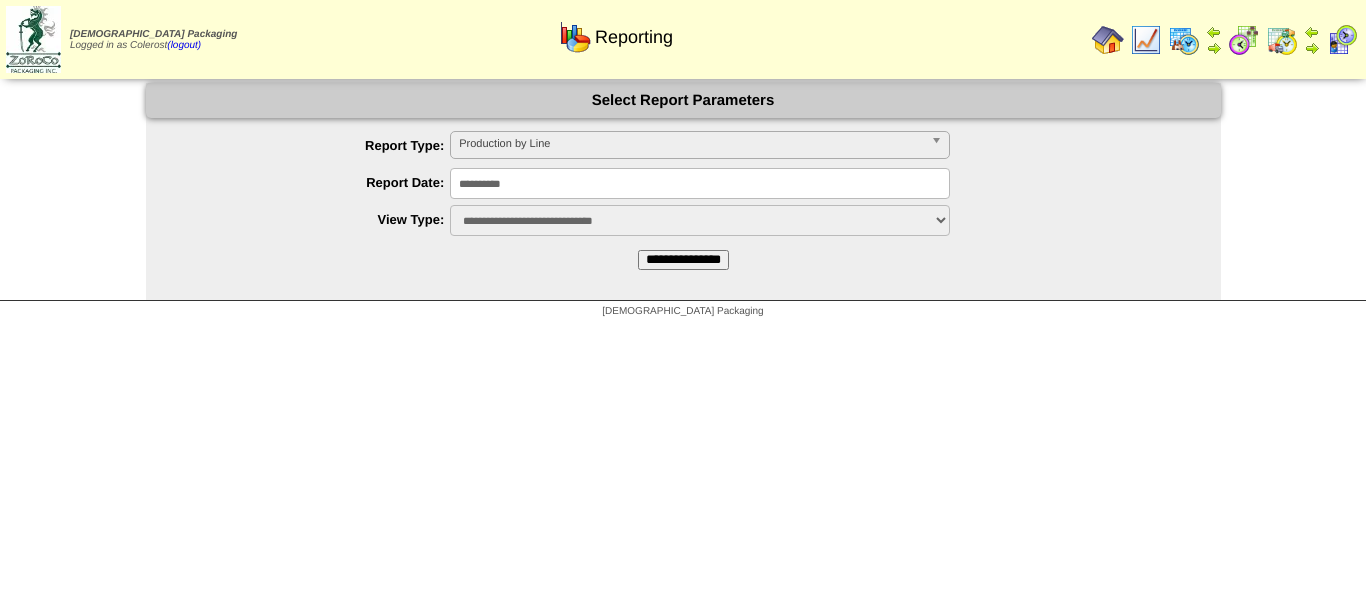 scroll, scrollTop: 0, scrollLeft: 0, axis: both 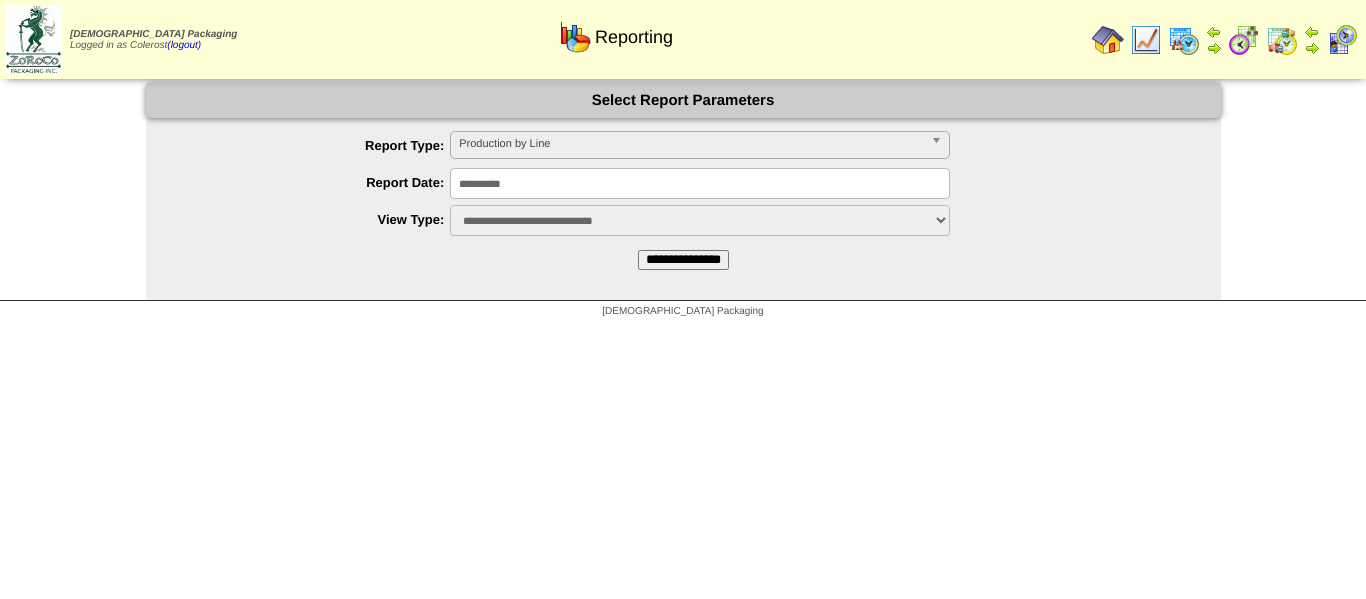 click on "**********" at bounding box center (700, 183) 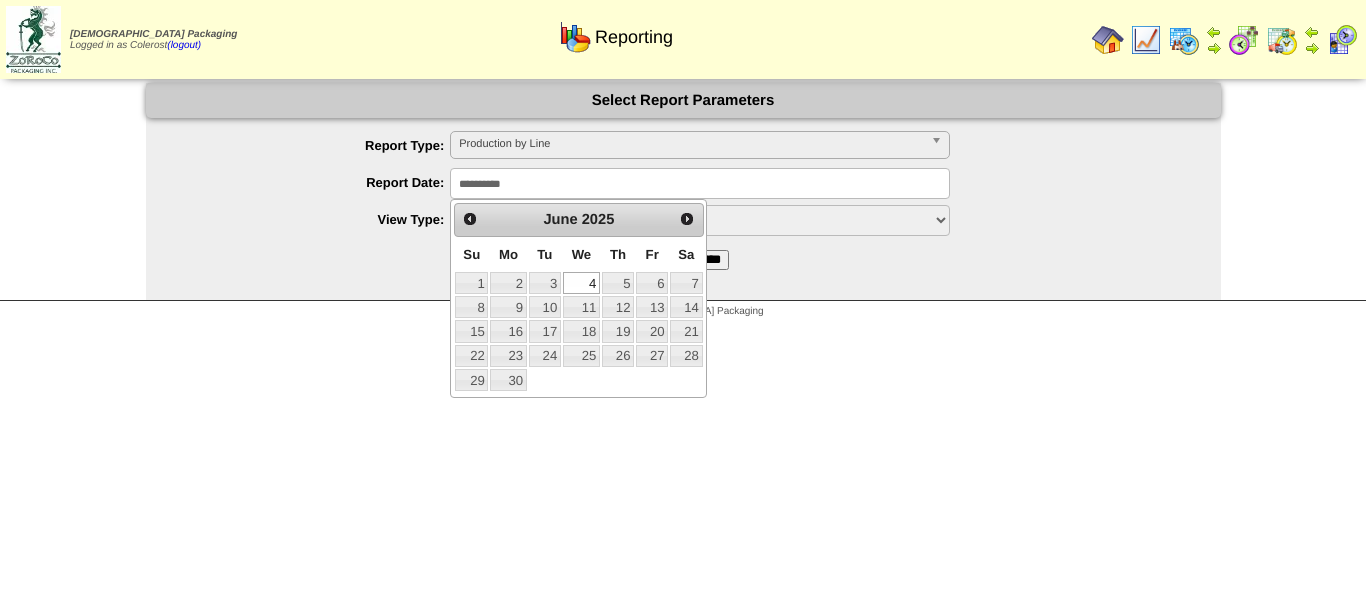 click on "11" at bounding box center (581, 307) 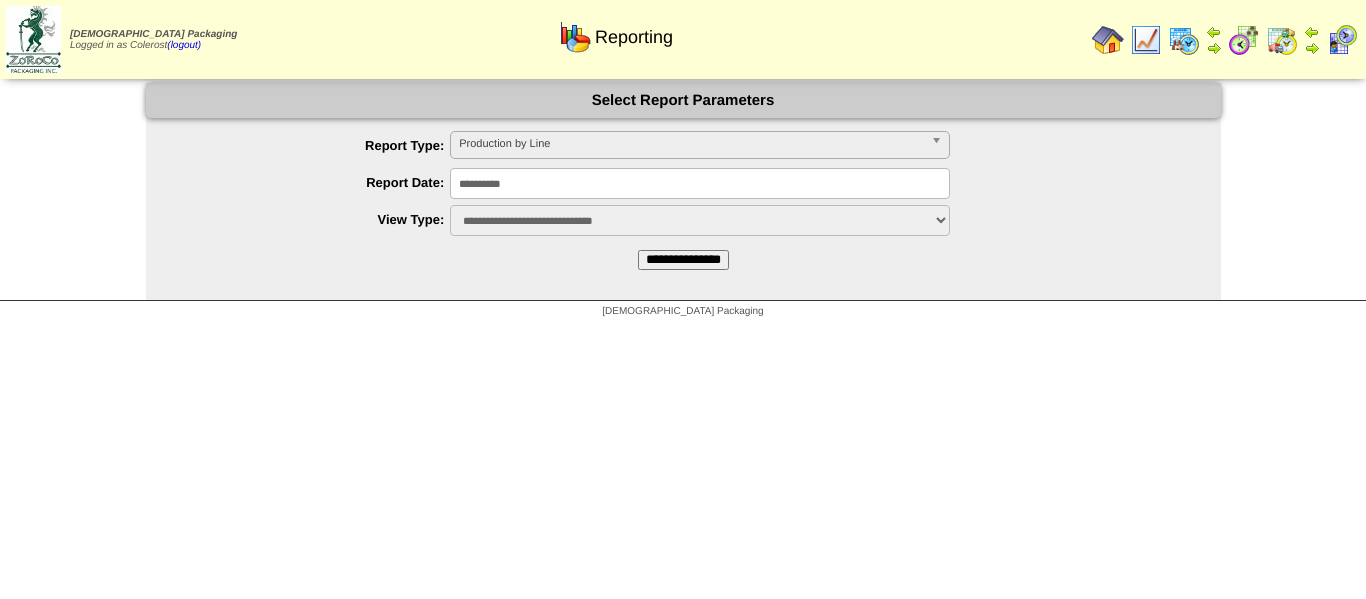 click on "**********" at bounding box center (683, 260) 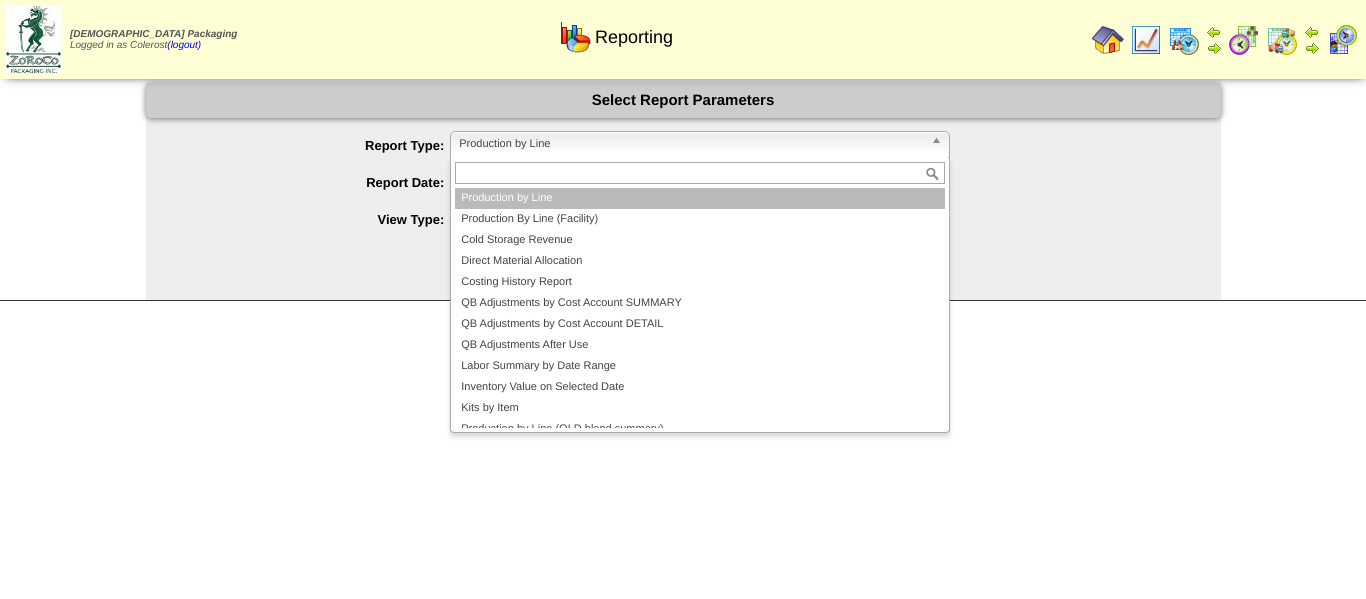click on "Production by Line" at bounding box center [691, 144] 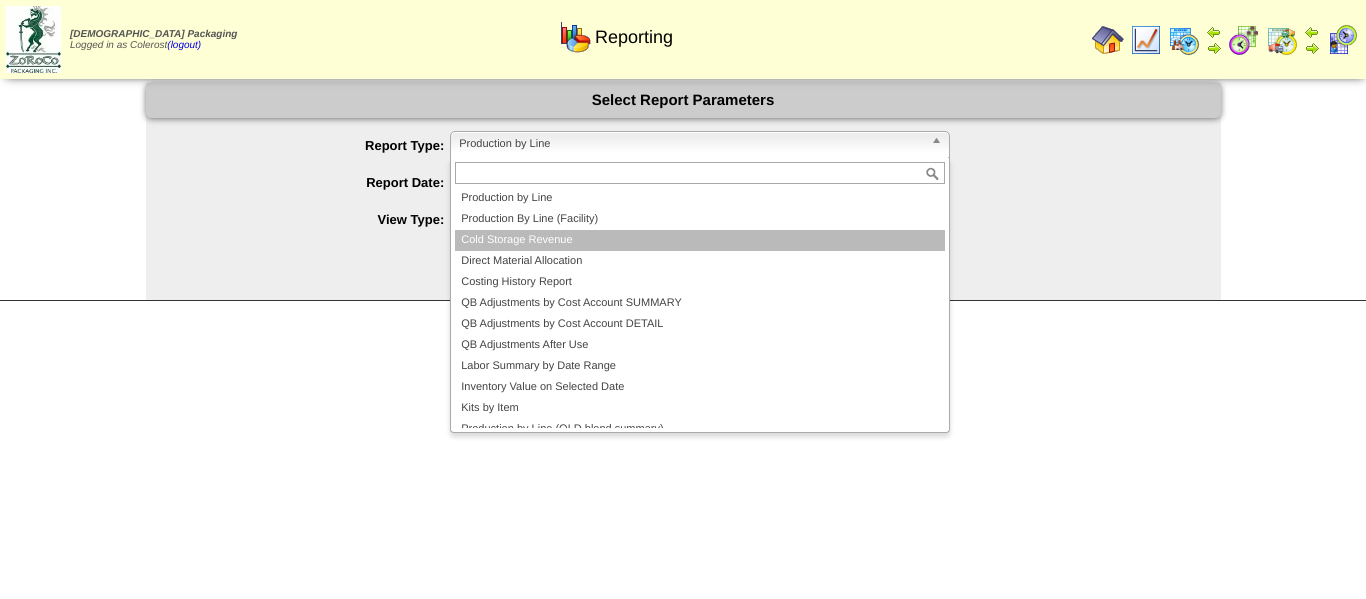 click on "Cold Storage Revenue" at bounding box center [700, 240] 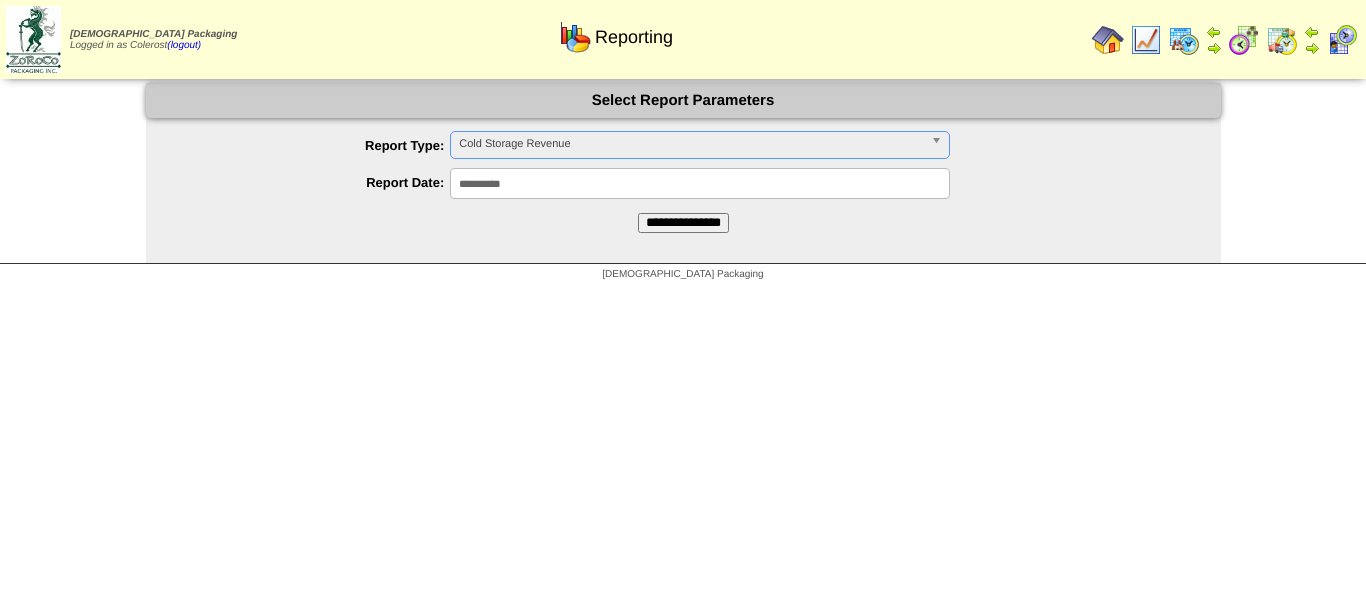 click on "Cold Storage Revenue" at bounding box center [691, 144] 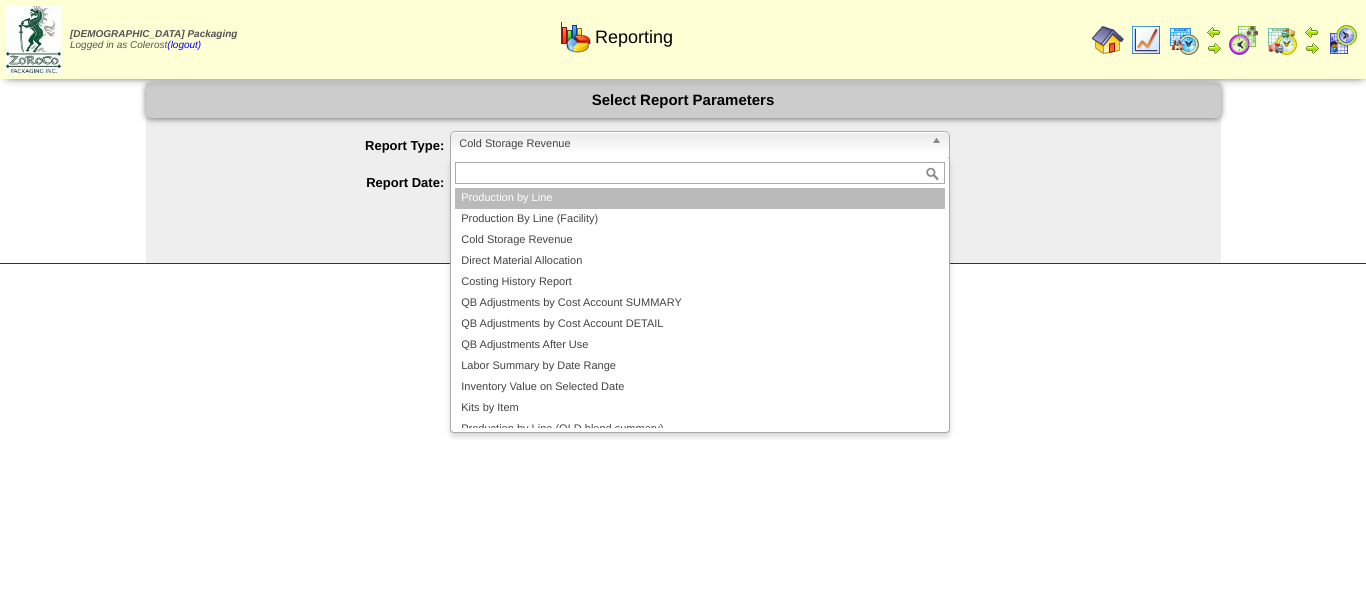 click on "Production By Line (Facility)" at bounding box center (700, 219) 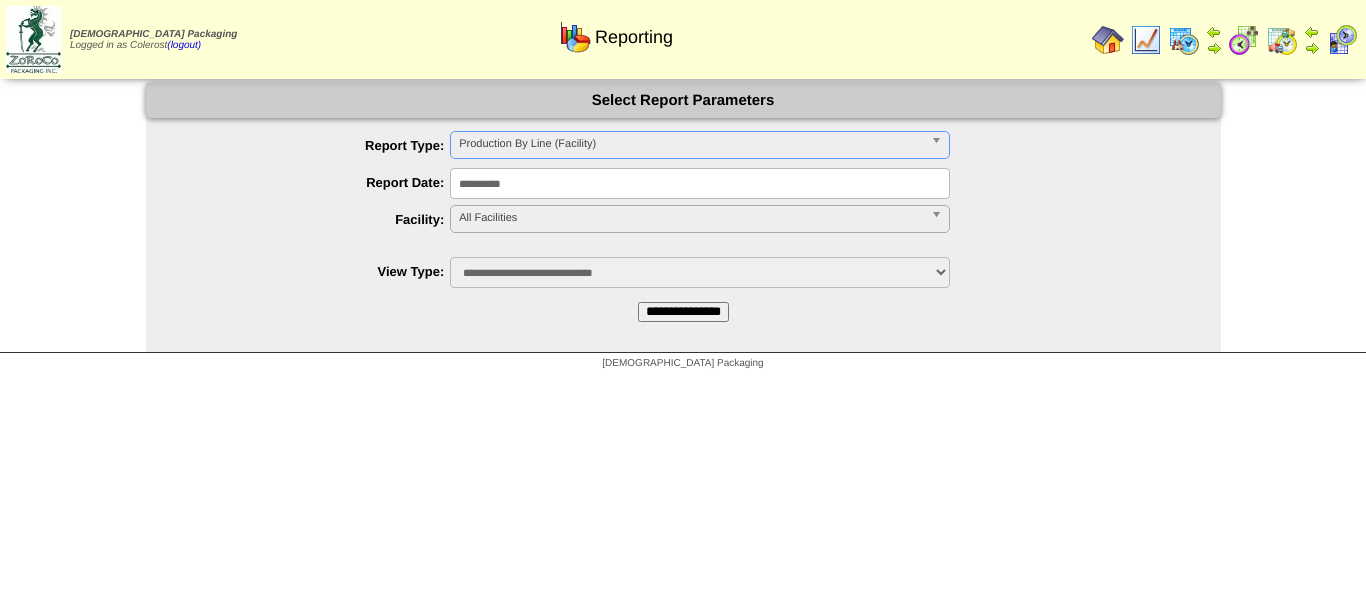 click on "**********" at bounding box center [700, 183] 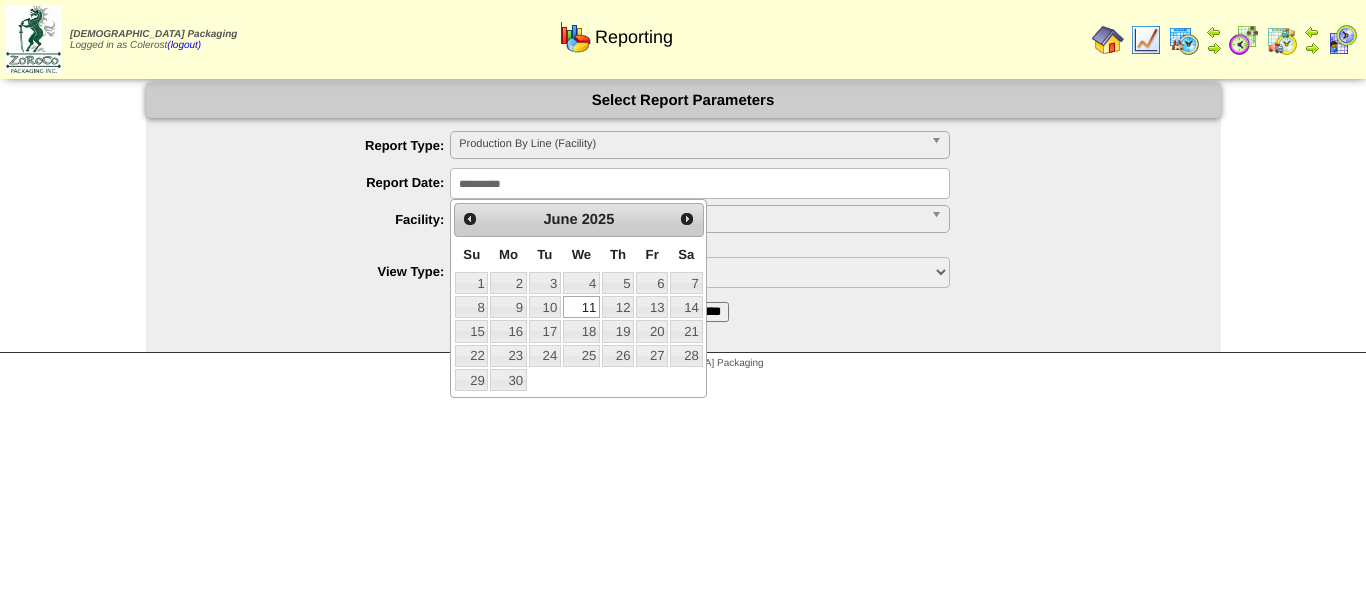 click on "**********" at bounding box center [703, 183] 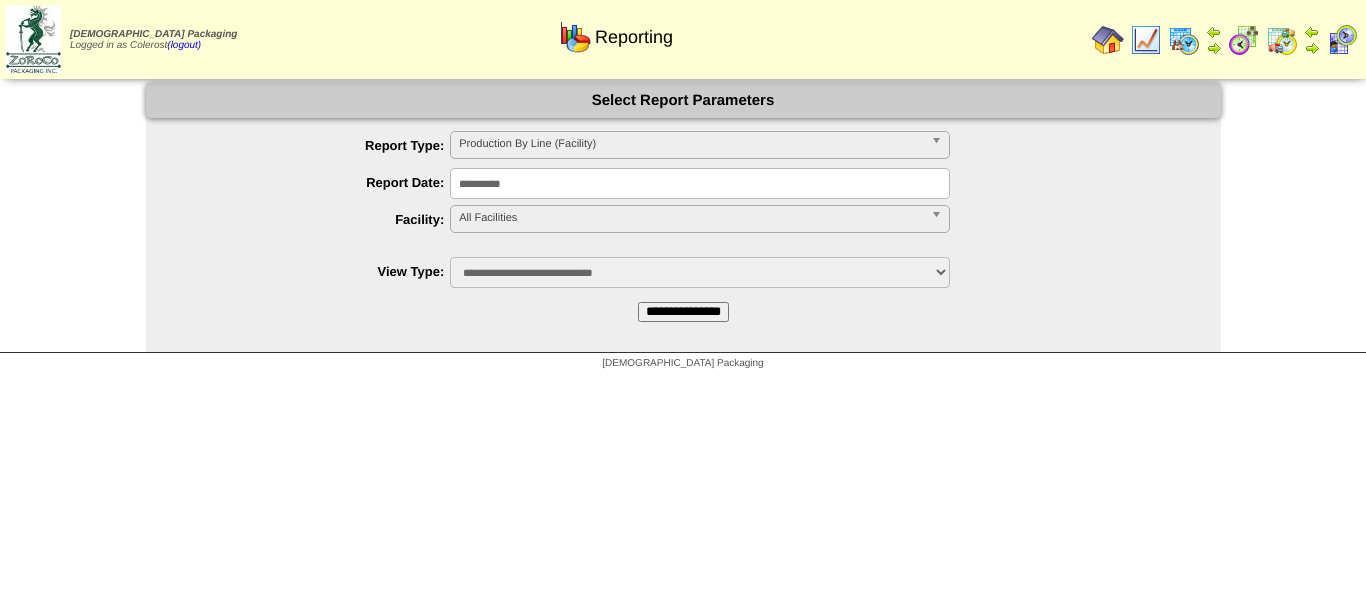 click on "All Facilities" at bounding box center [691, 218] 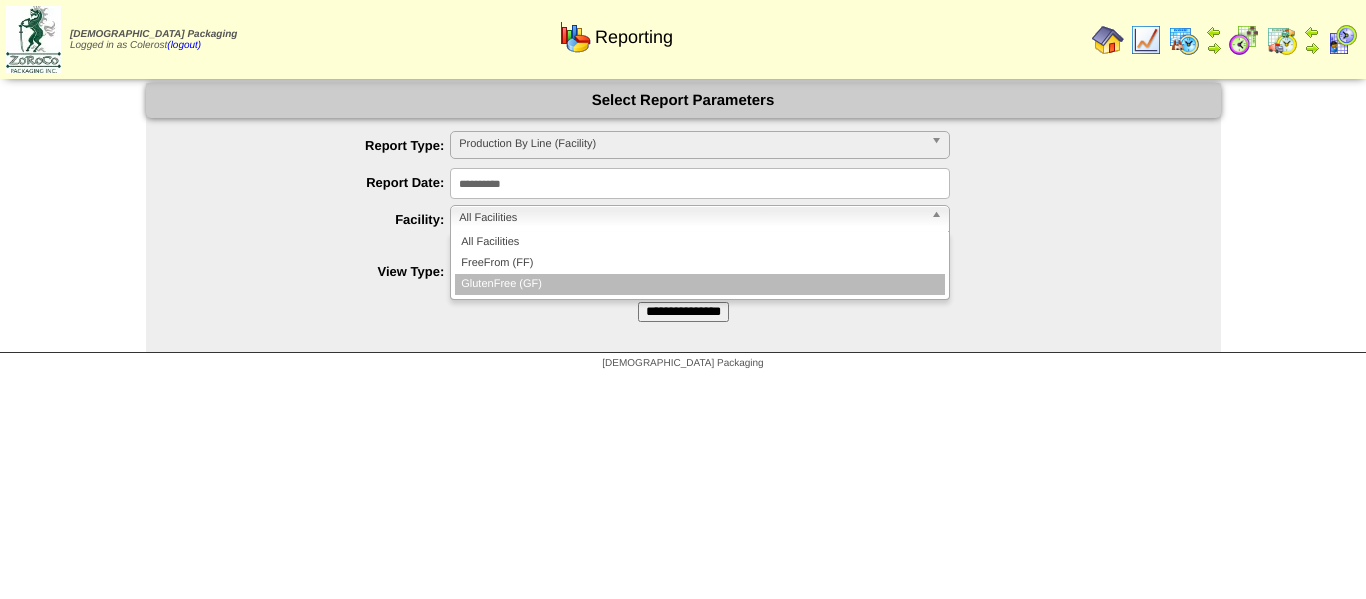 click on "GlutenFree (GF)" at bounding box center (700, 284) 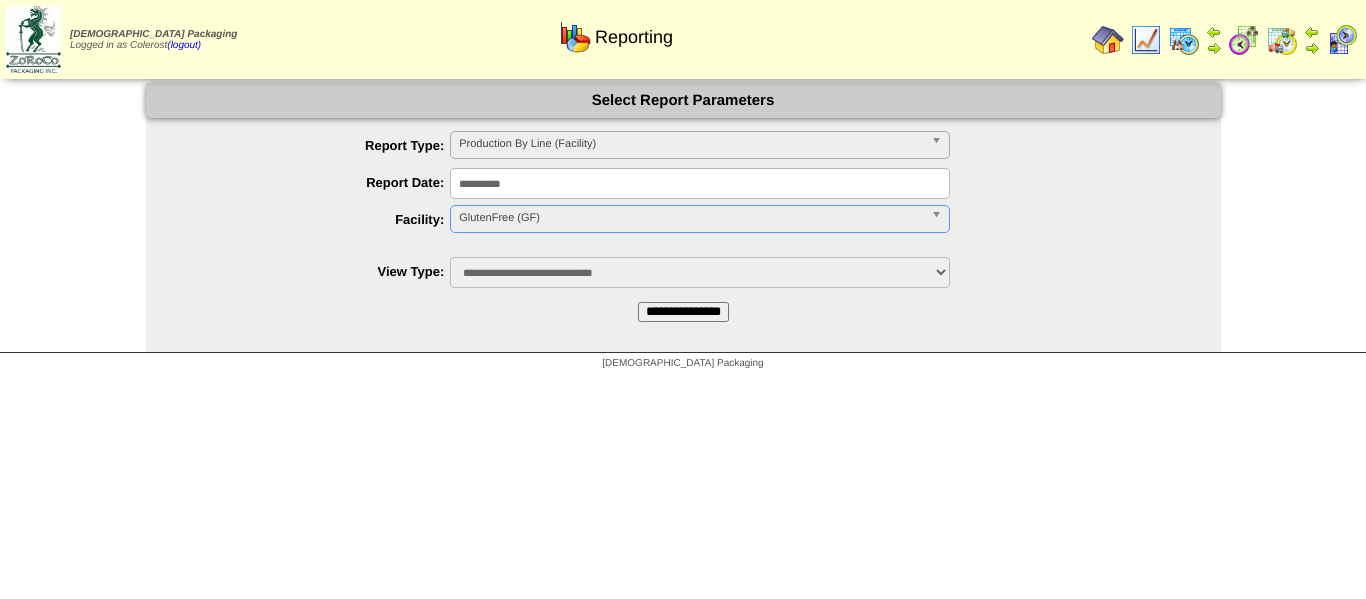 click on "**********" at bounding box center (683, 312) 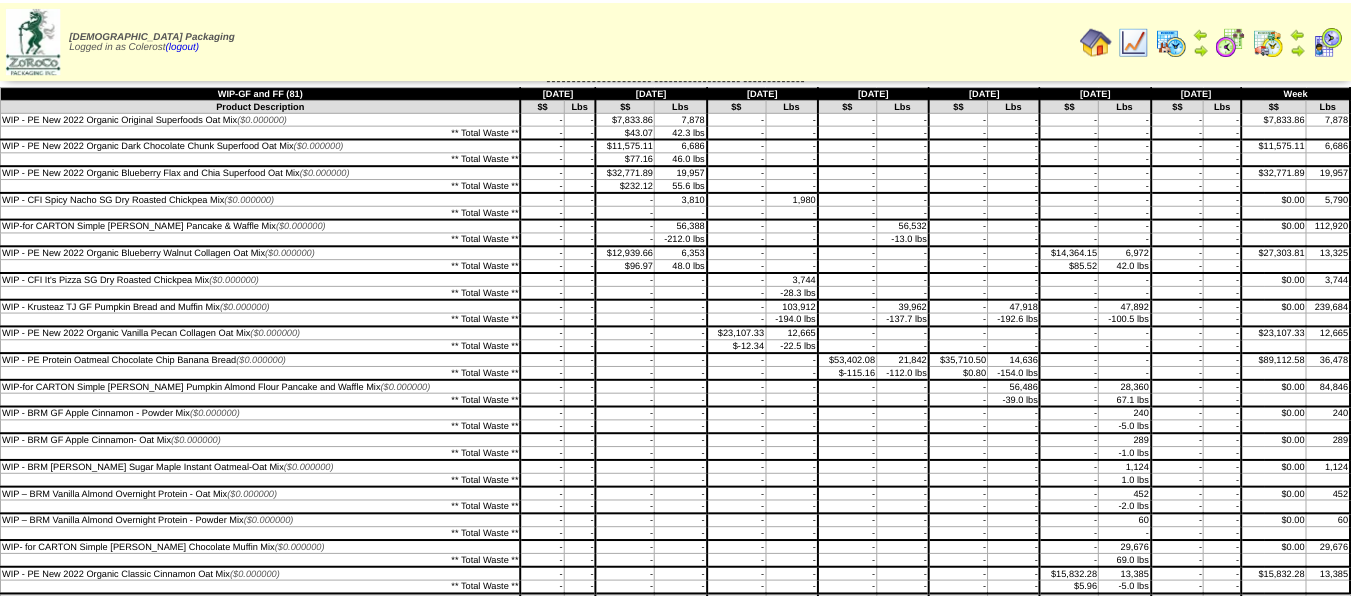 scroll, scrollTop: 0, scrollLeft: 0, axis: both 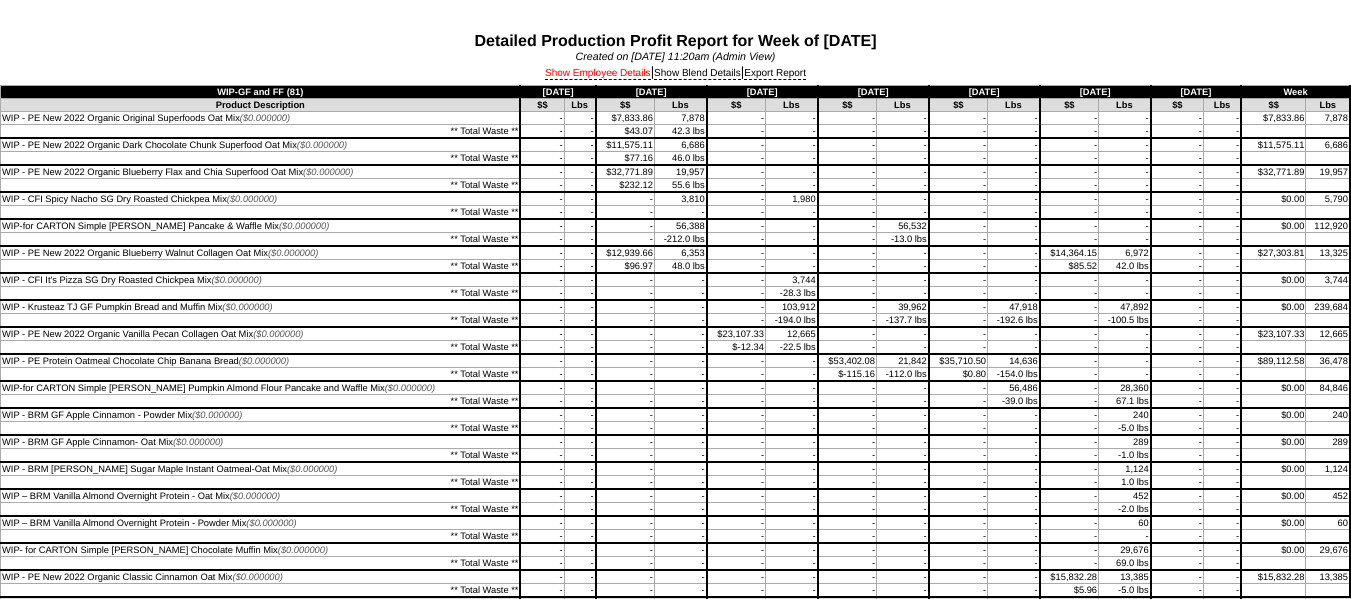 click on "Show Employee Details" at bounding box center (598, 74) 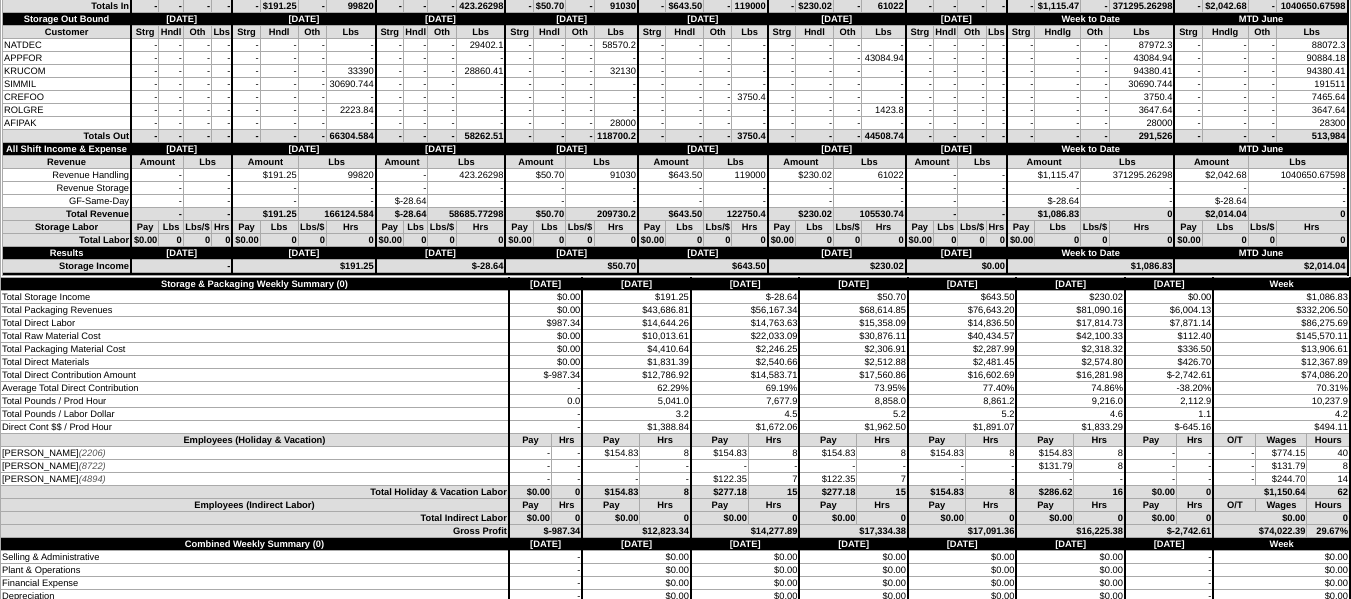 scroll, scrollTop: 7500, scrollLeft: 0, axis: vertical 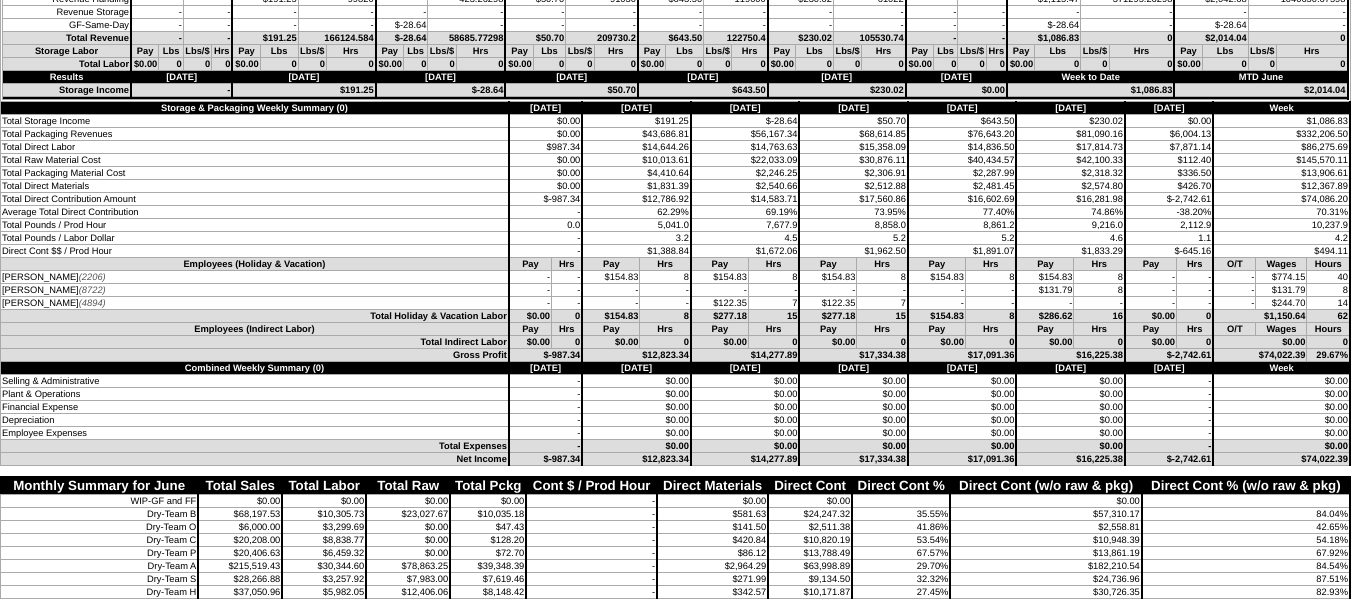 click on "-" at bounding box center (990, 290) 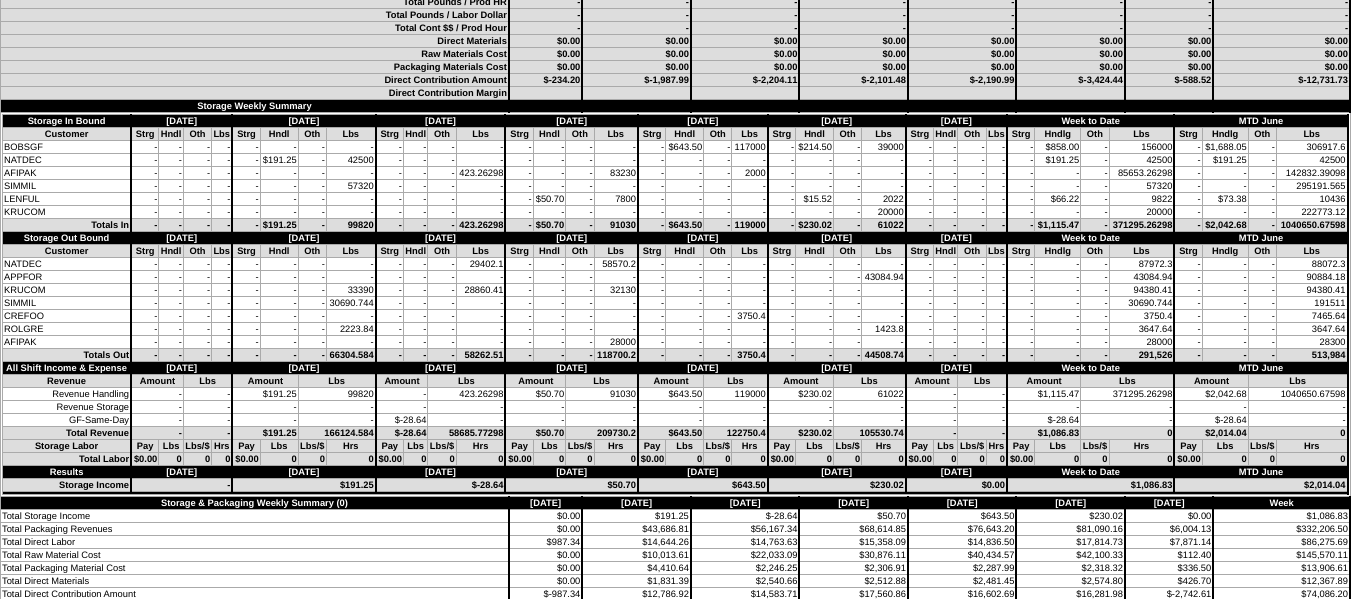 scroll, scrollTop: 7100, scrollLeft: 0, axis: vertical 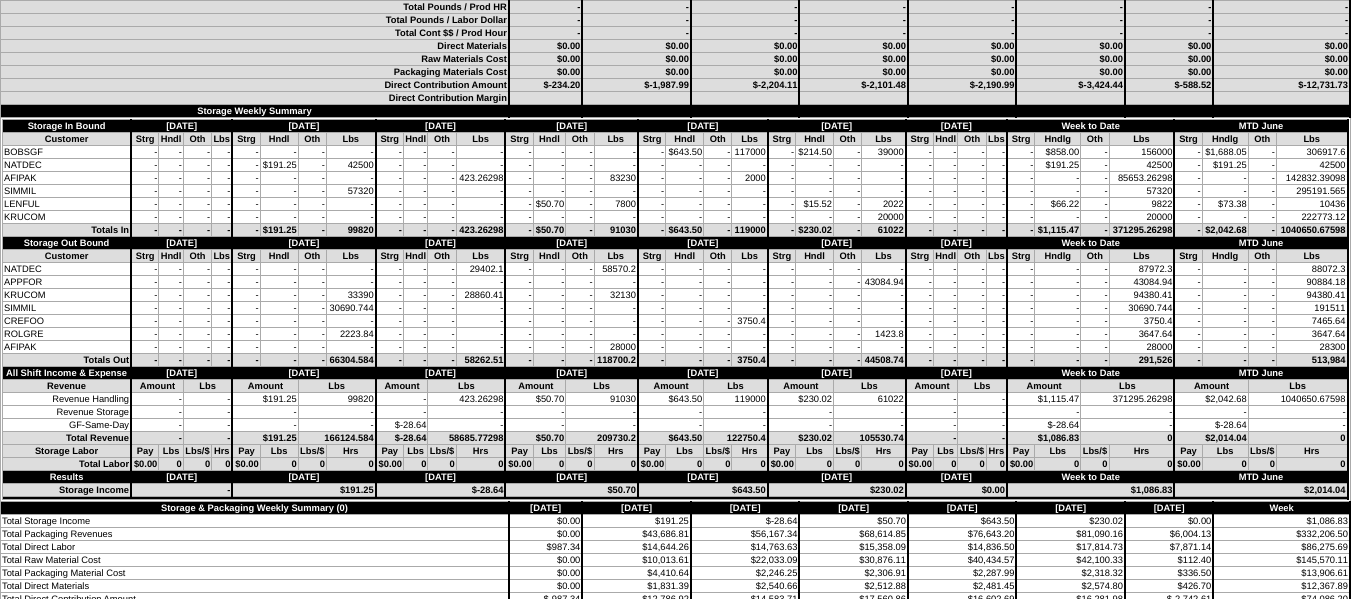 click on "-" at bounding box center [480, 204] 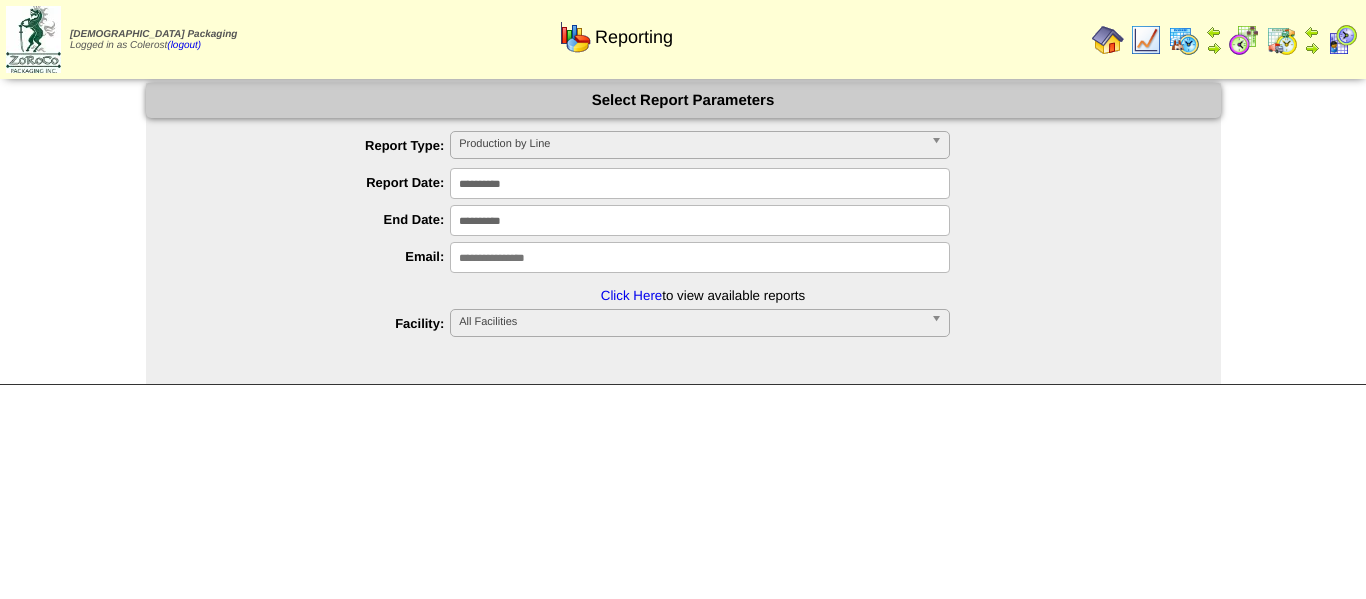 scroll, scrollTop: 0, scrollLeft: 0, axis: both 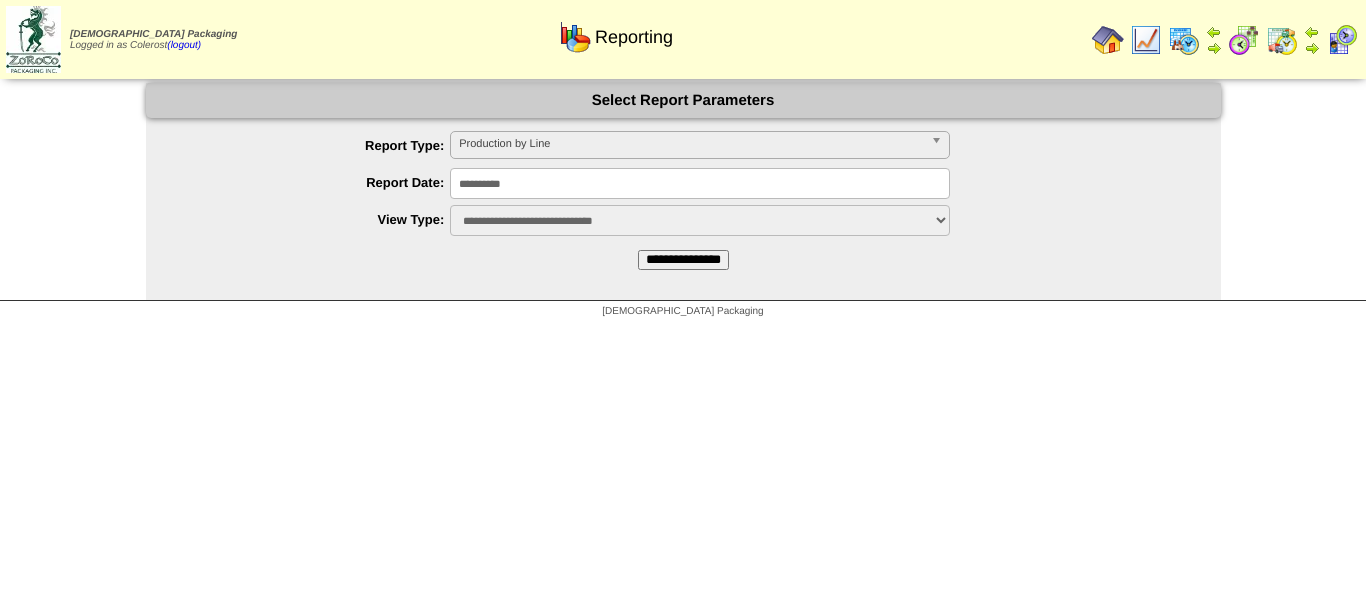 click on "**********" at bounding box center (700, 183) 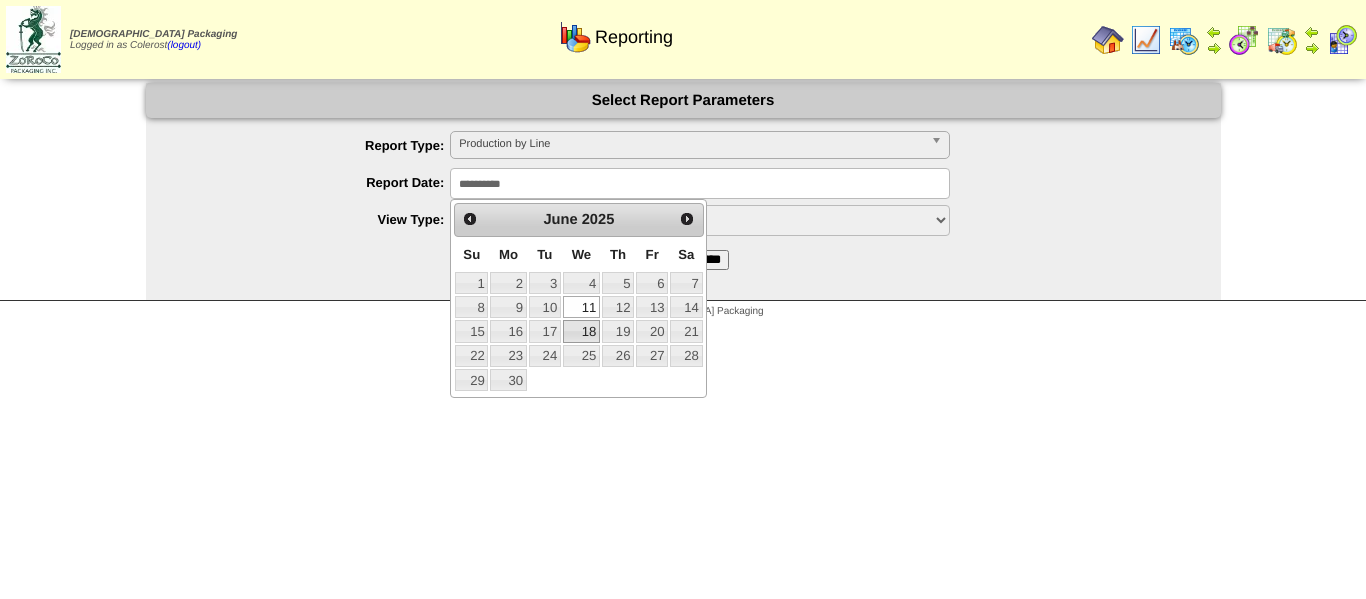 click on "18" at bounding box center [581, 331] 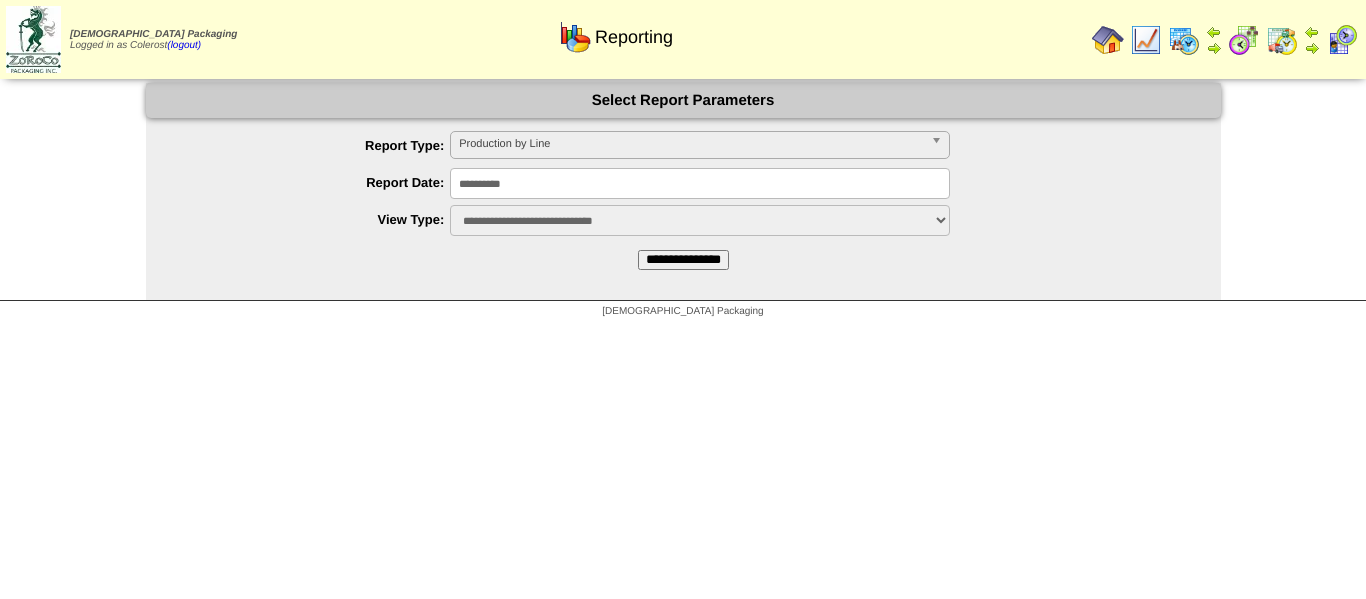 click on "Production by Line" at bounding box center [691, 144] 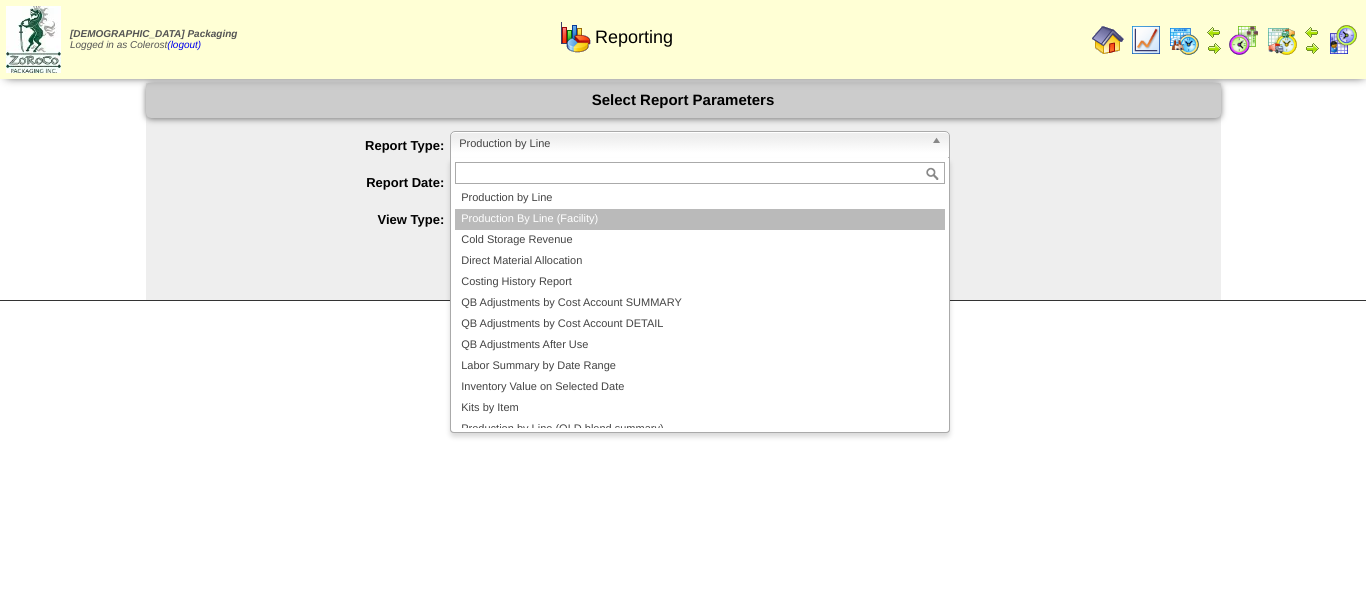 click on "Production By Line (Facility)" at bounding box center [700, 219] 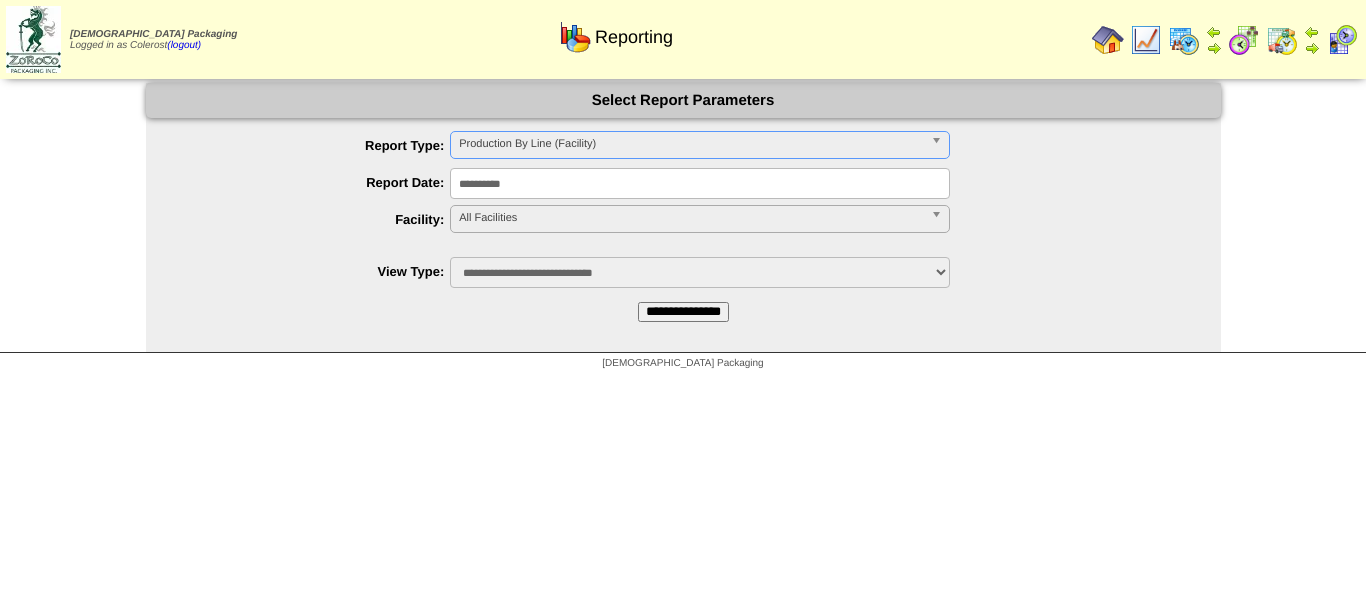 click on "**********" at bounding box center (683, 209) 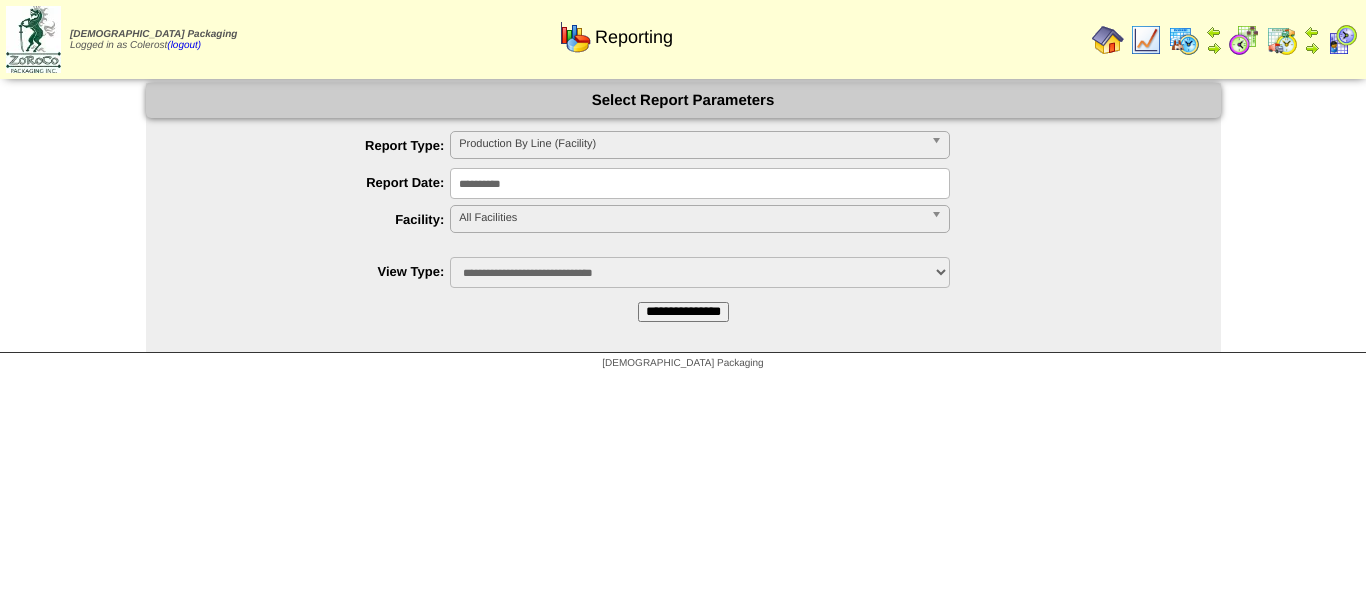 click on "All Facilities" at bounding box center (691, 218) 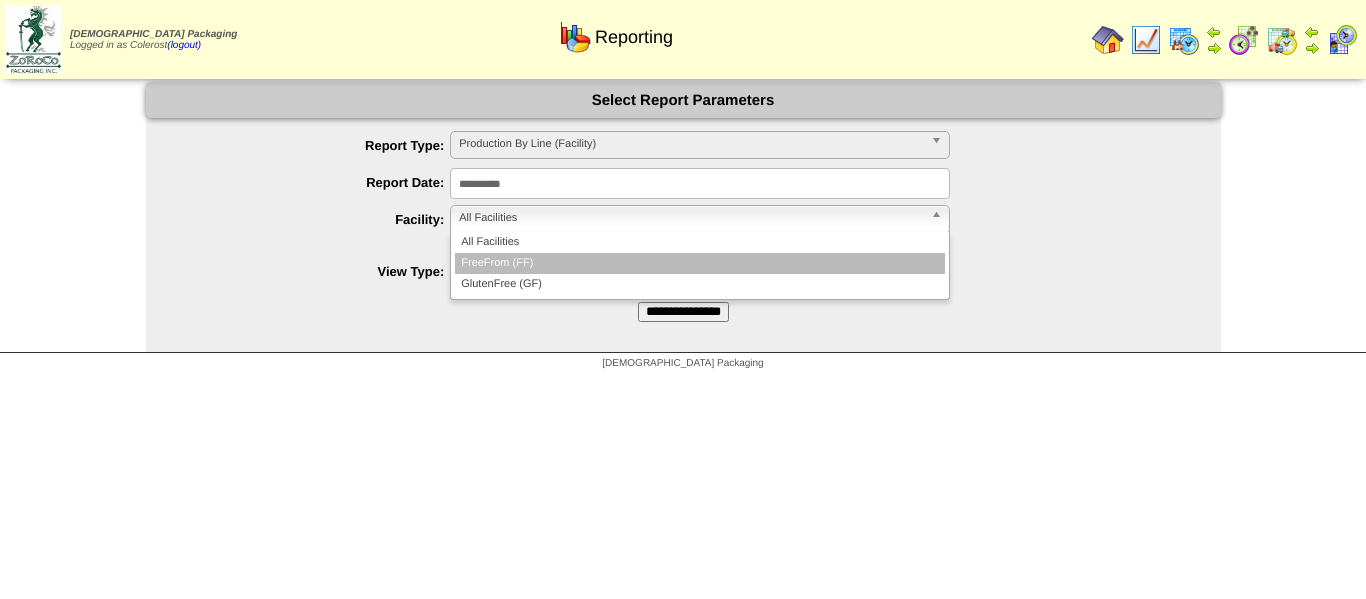 click on "GlutenFree (GF)" at bounding box center (700, 284) 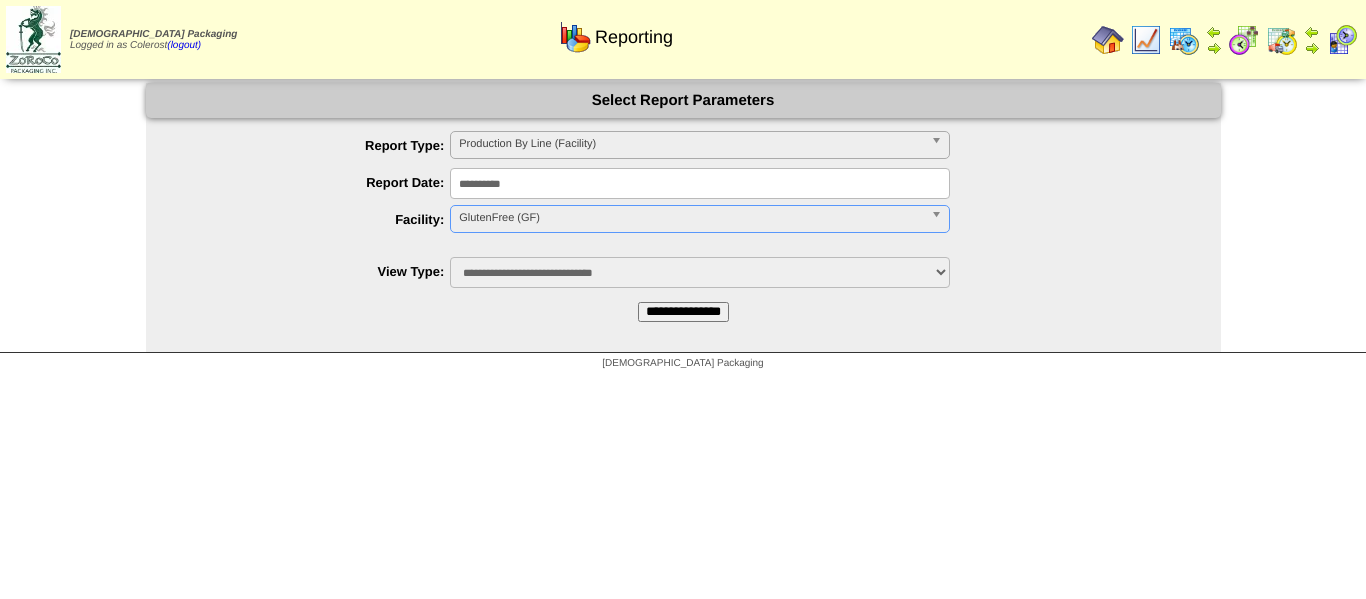 click on "**********" at bounding box center (683, 312) 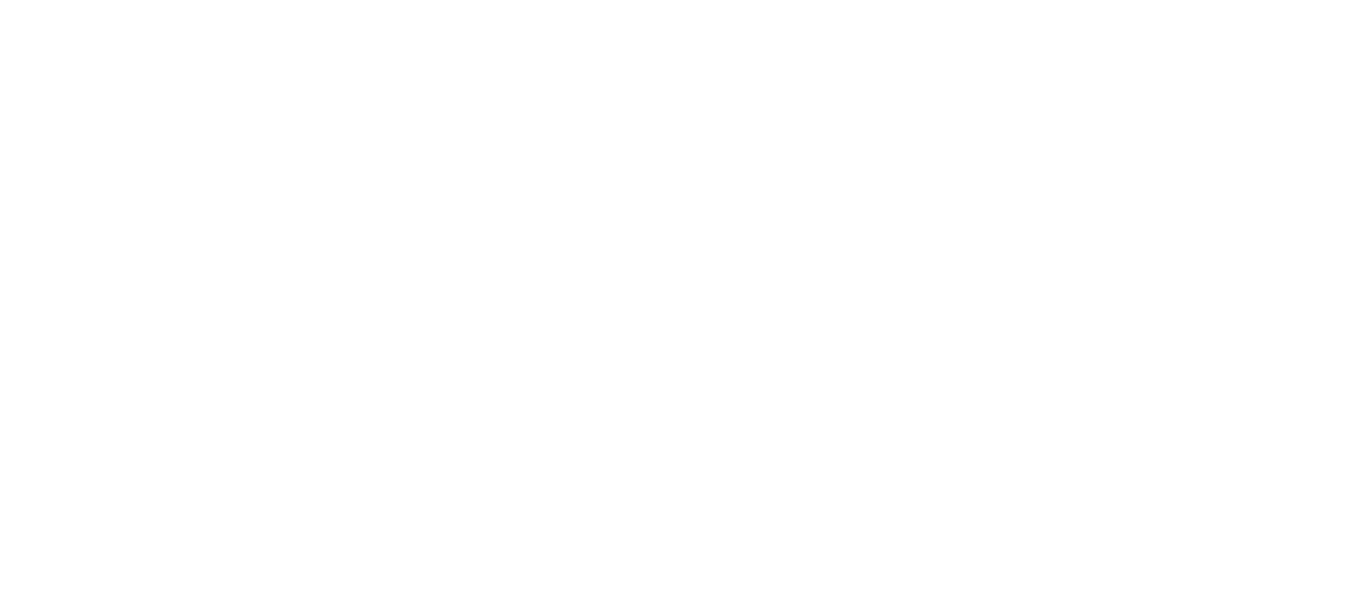 scroll, scrollTop: 0, scrollLeft: 0, axis: both 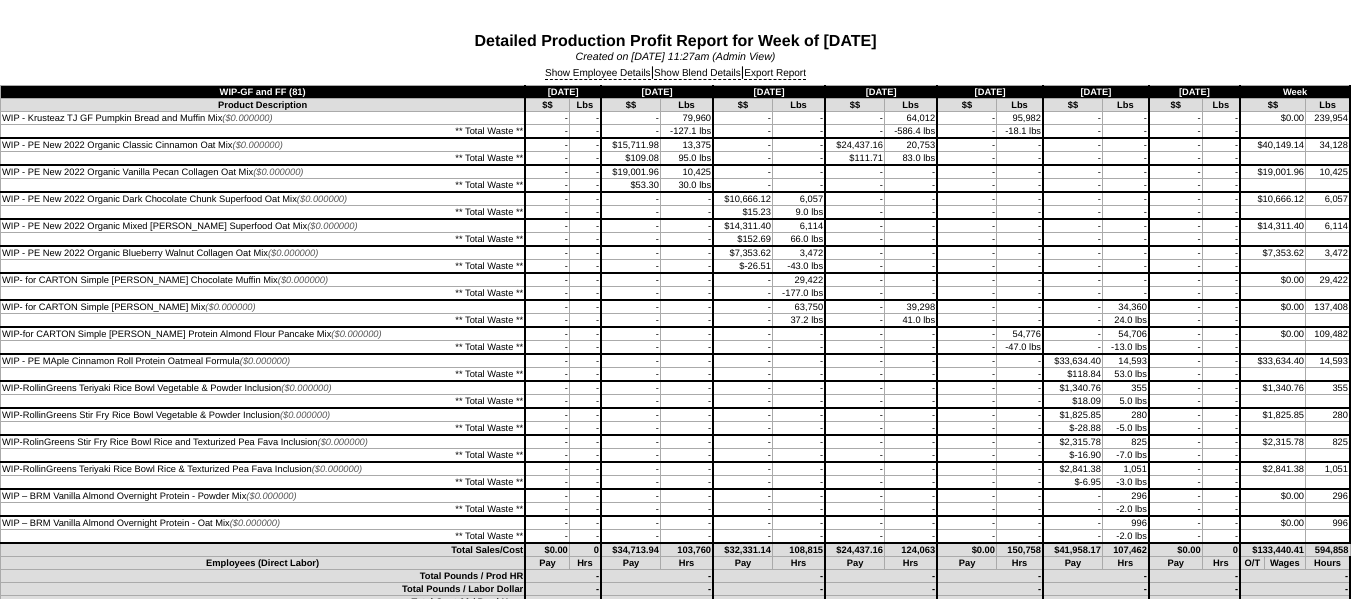 click on "WIP-GF and FF (81)" at bounding box center [263, 92] 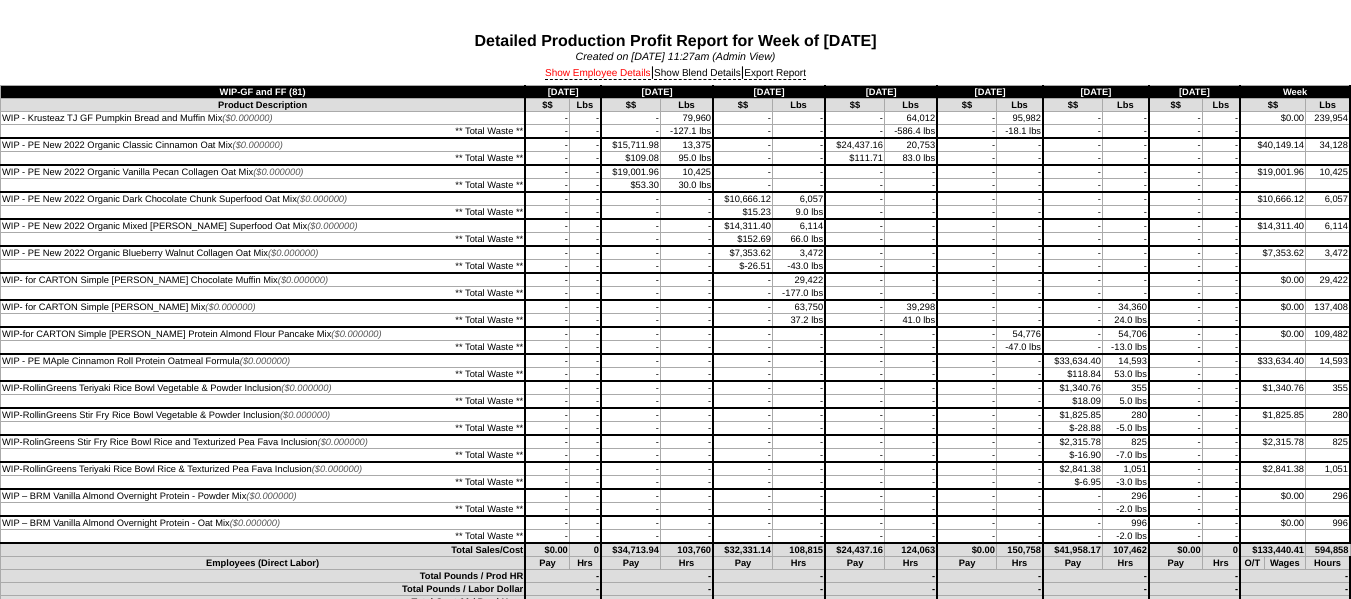 click on "Show Employee Details" at bounding box center [598, 74] 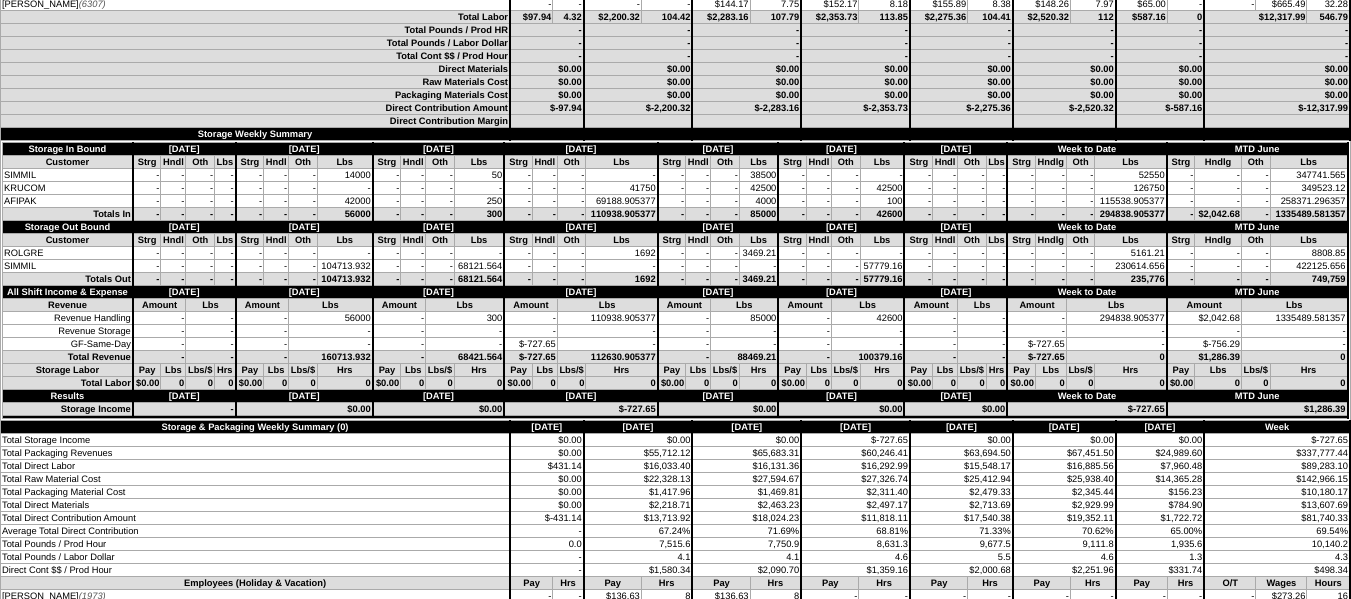 scroll, scrollTop: 6500, scrollLeft: 0, axis: vertical 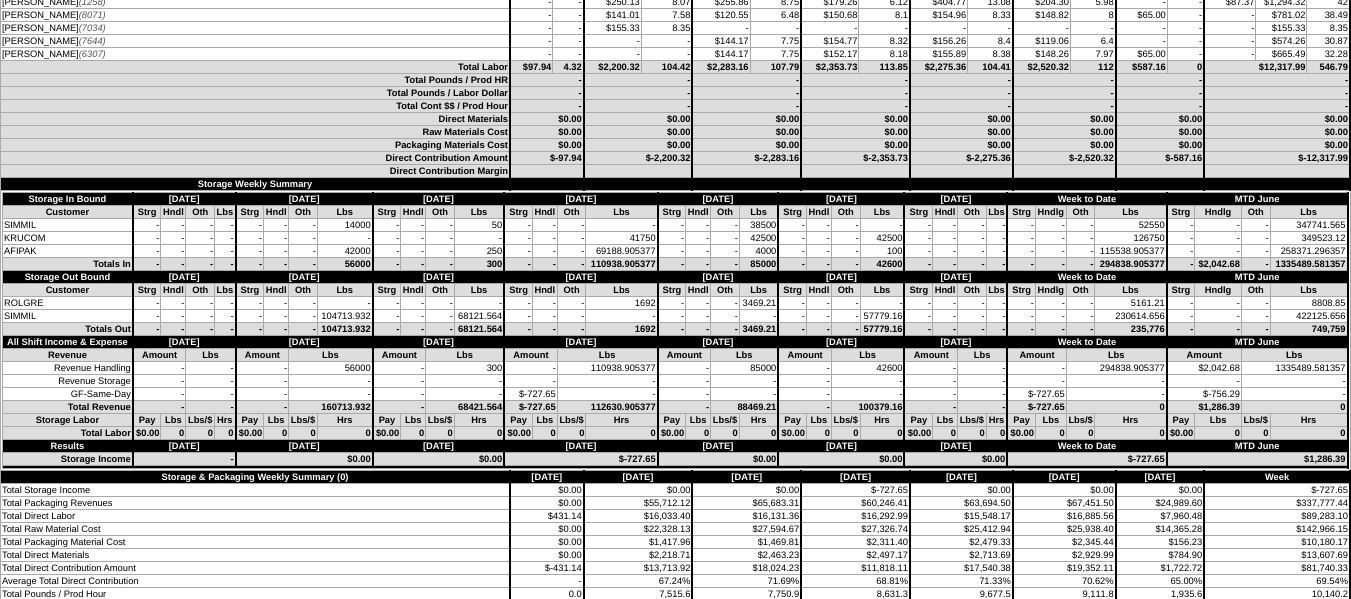 click on "Thursday 6/19" at bounding box center [718, 277] 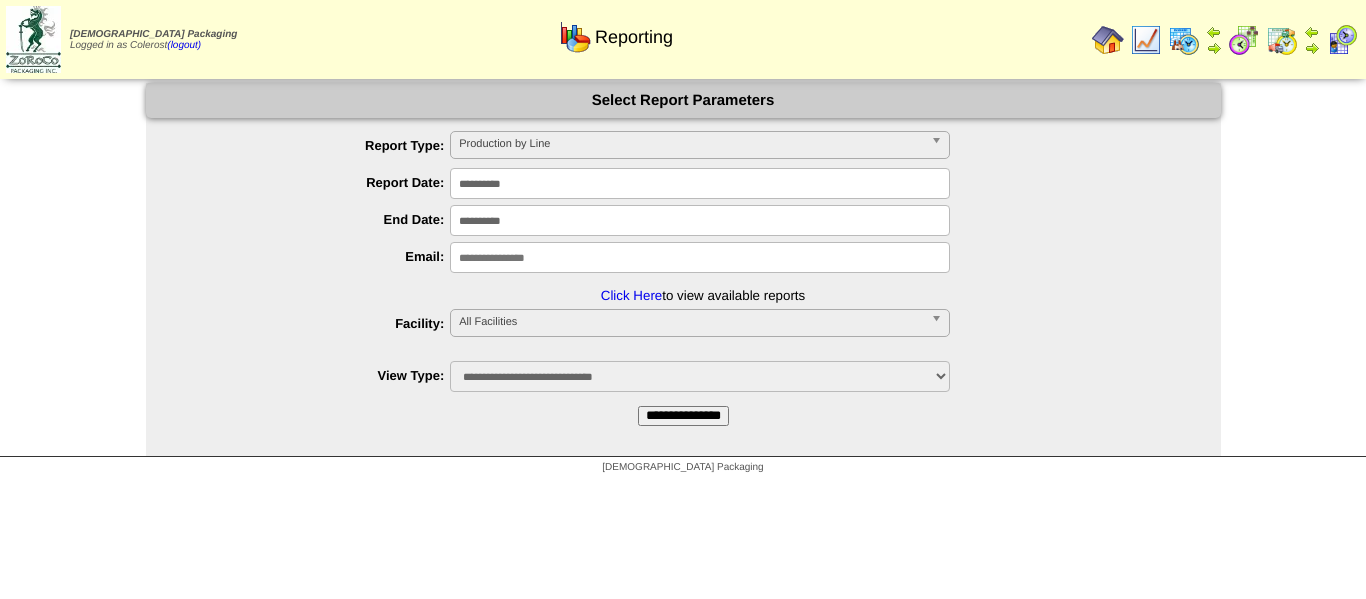 scroll, scrollTop: 0, scrollLeft: 0, axis: both 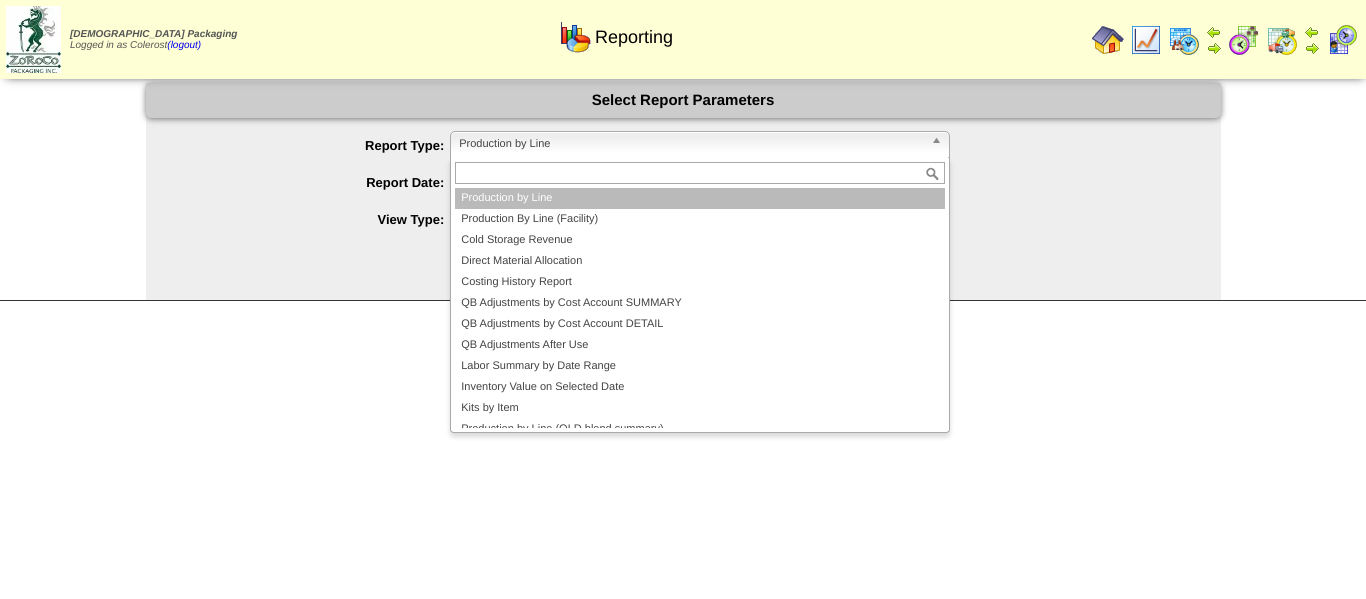 click on "Production by Line" at bounding box center [691, 144] 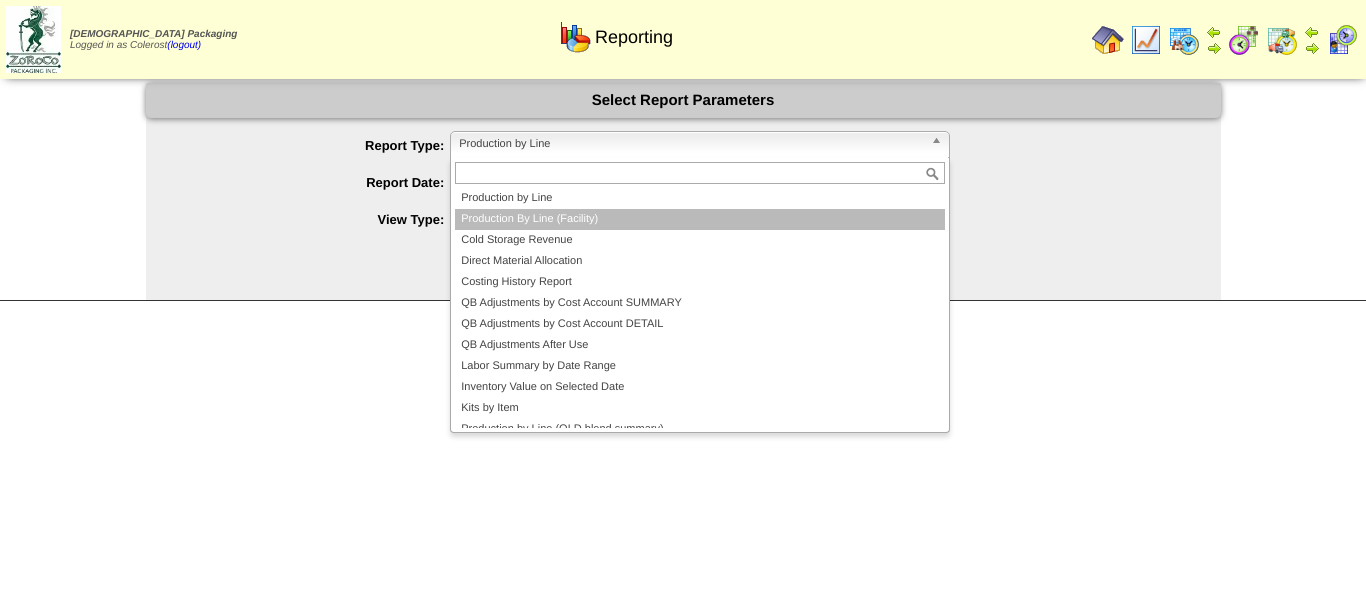 drag, startPoint x: 497, startPoint y: 214, endPoint x: 490, endPoint y: 205, distance: 11.401754 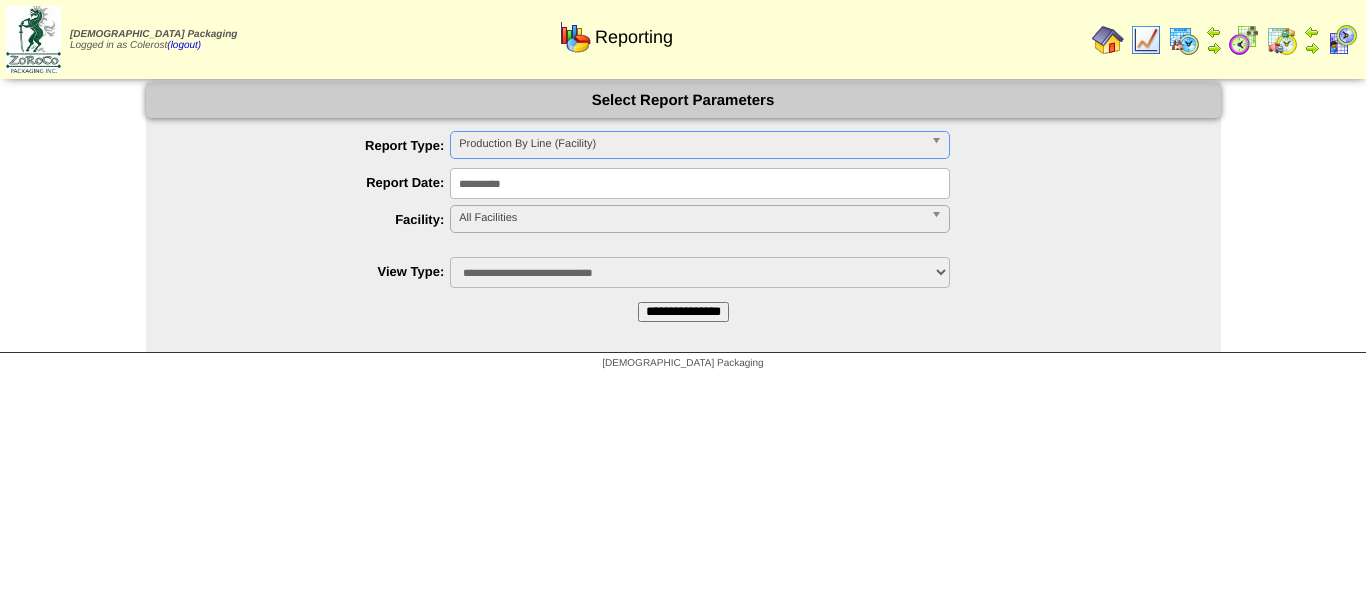 click on "**********" at bounding box center [700, 183] 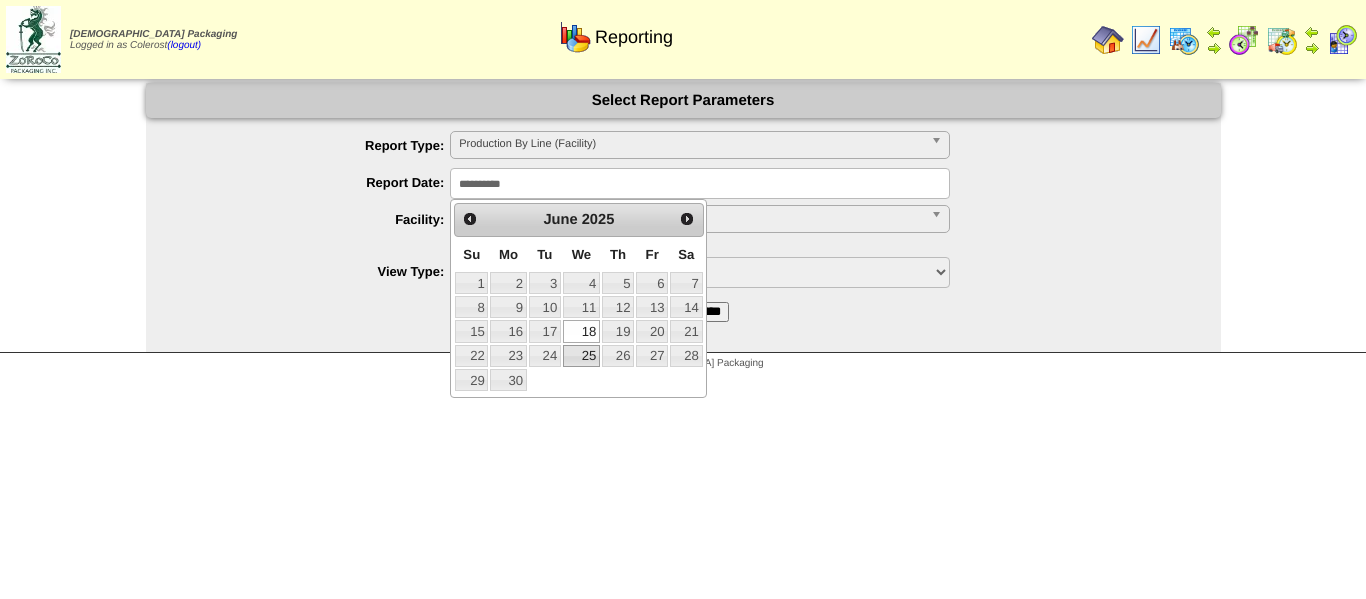 click on "25" at bounding box center (581, 356) 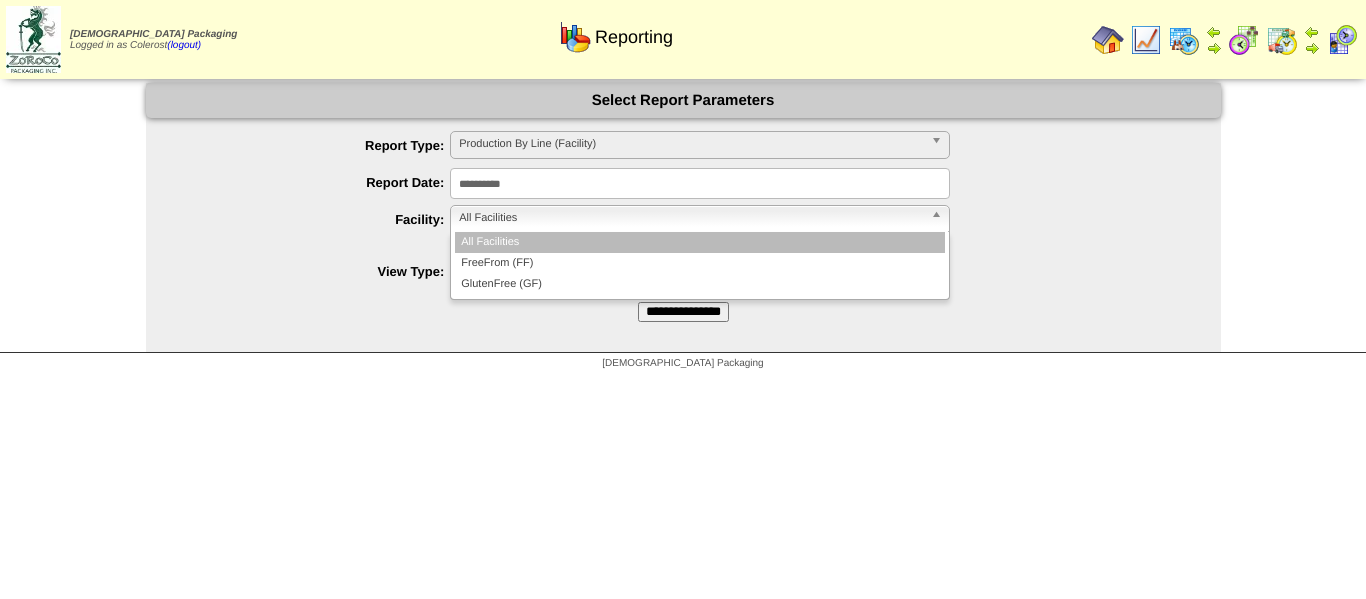 click on "All Facilities" at bounding box center (691, 218) 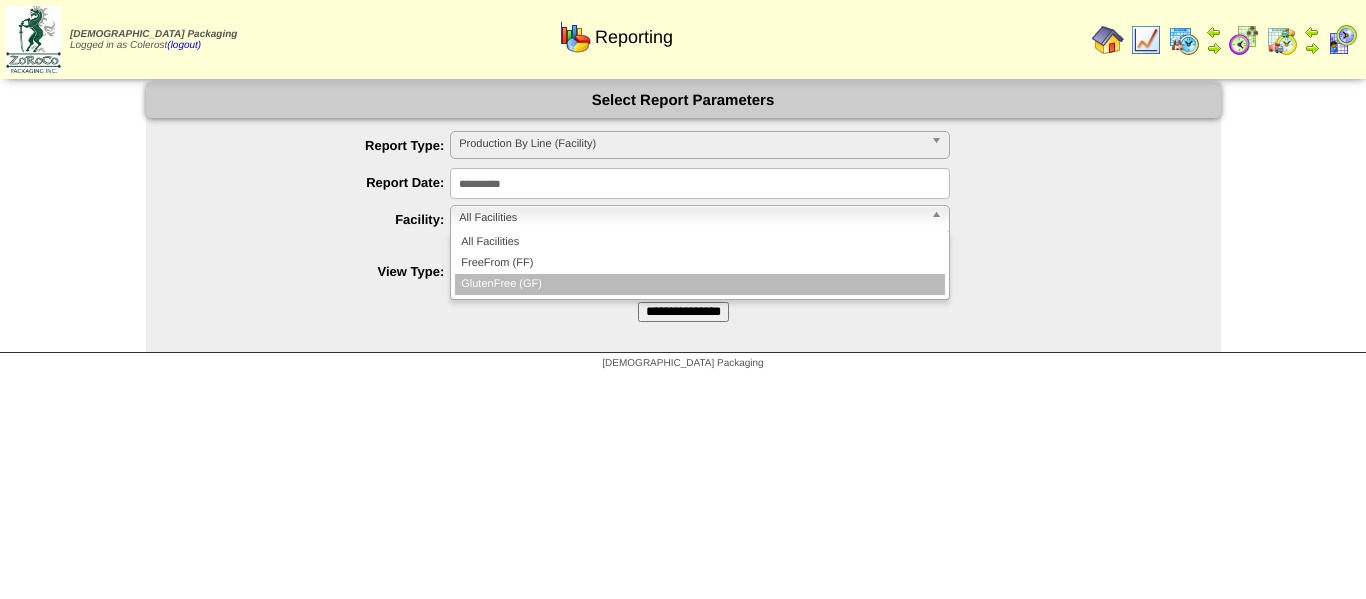 click on "GlutenFree (GF)" at bounding box center [700, 284] 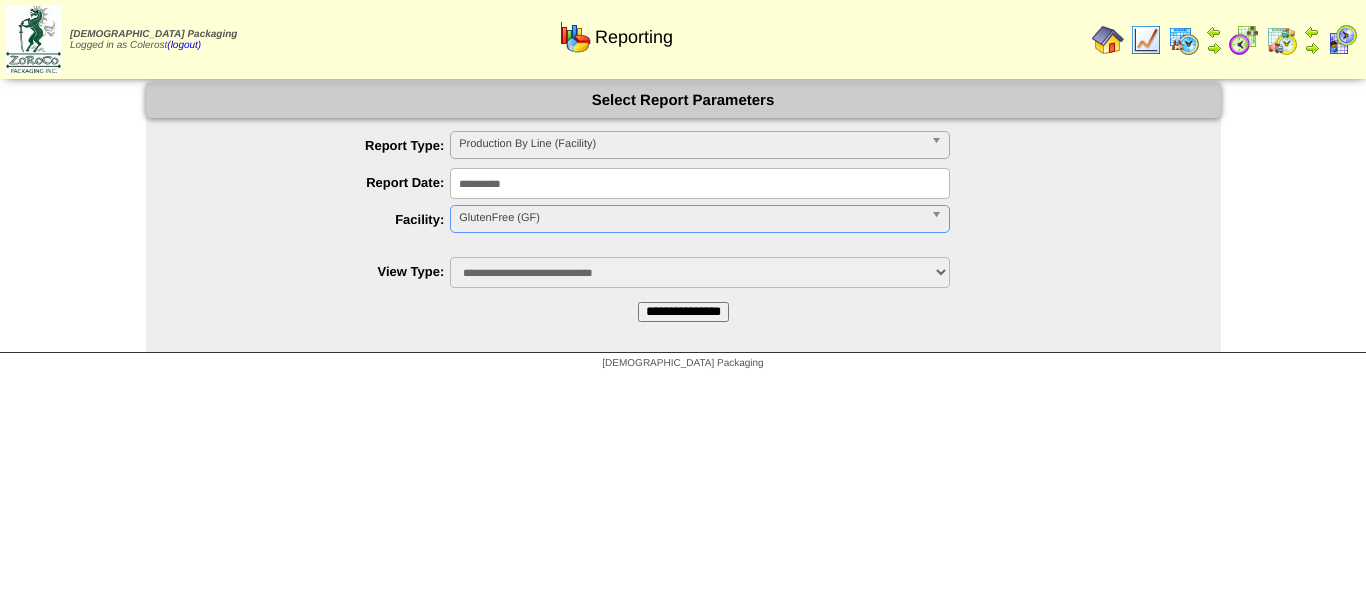 click on "**********" at bounding box center (683, 312) 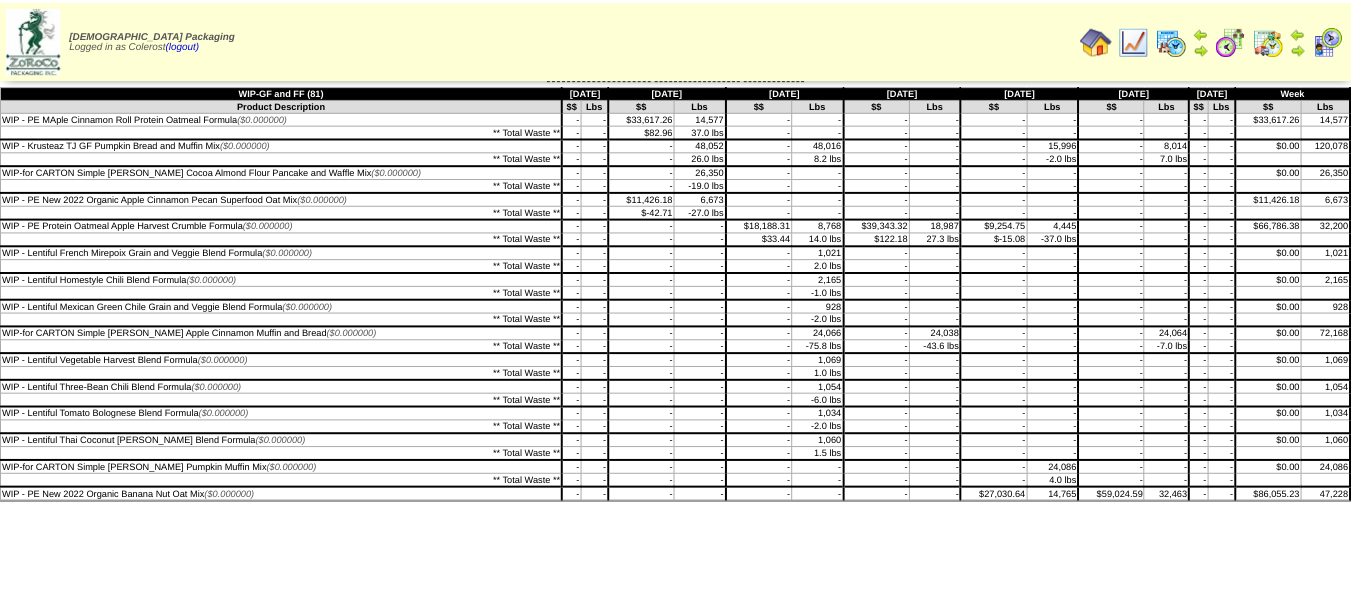 scroll, scrollTop: 0, scrollLeft: 0, axis: both 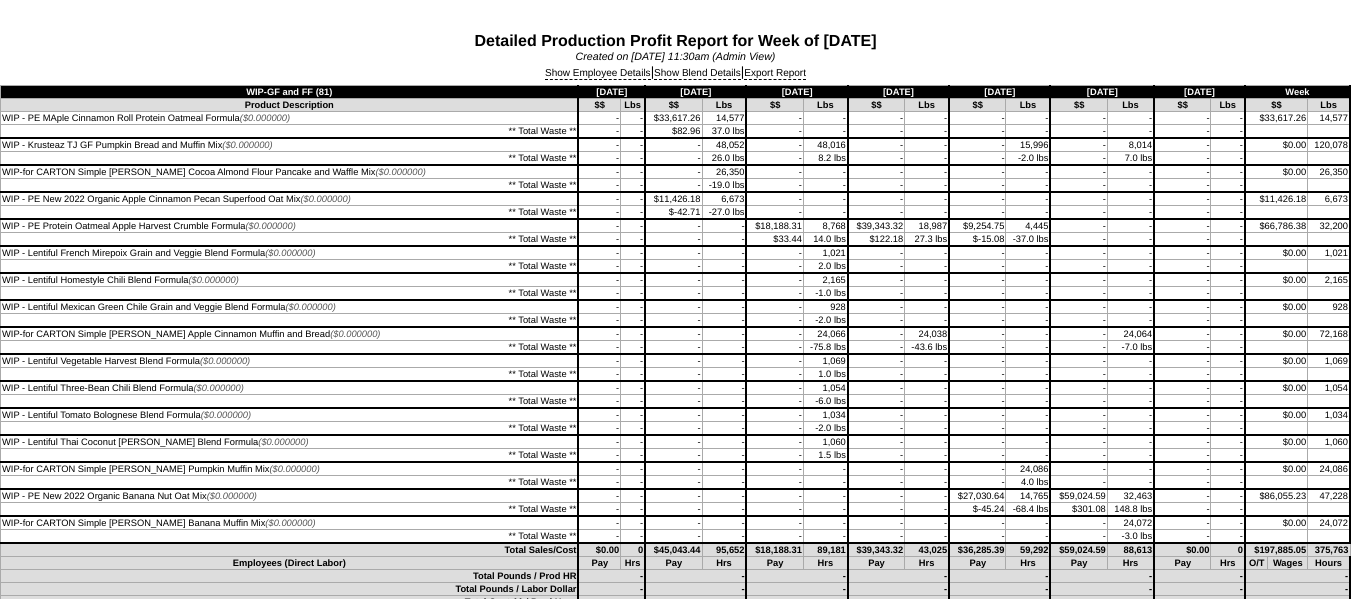 drag, startPoint x: 625, startPoint y: 70, endPoint x: 952, endPoint y: 141, distance: 334.6192 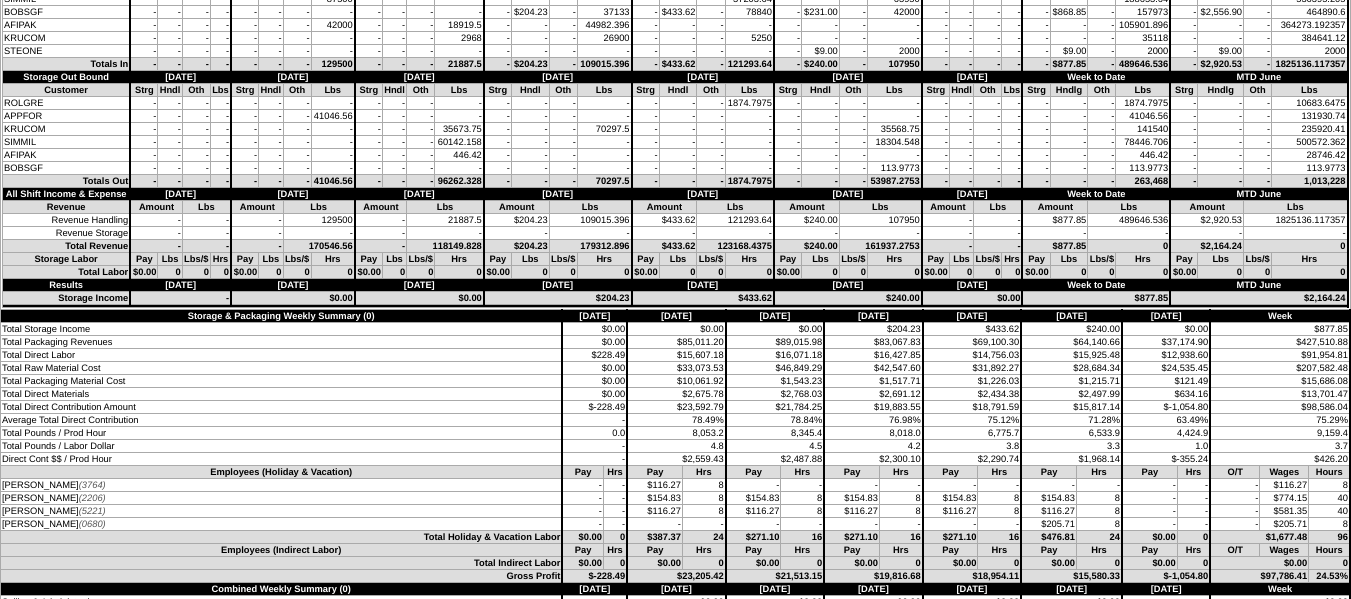 scroll, scrollTop: 7500, scrollLeft: 0, axis: vertical 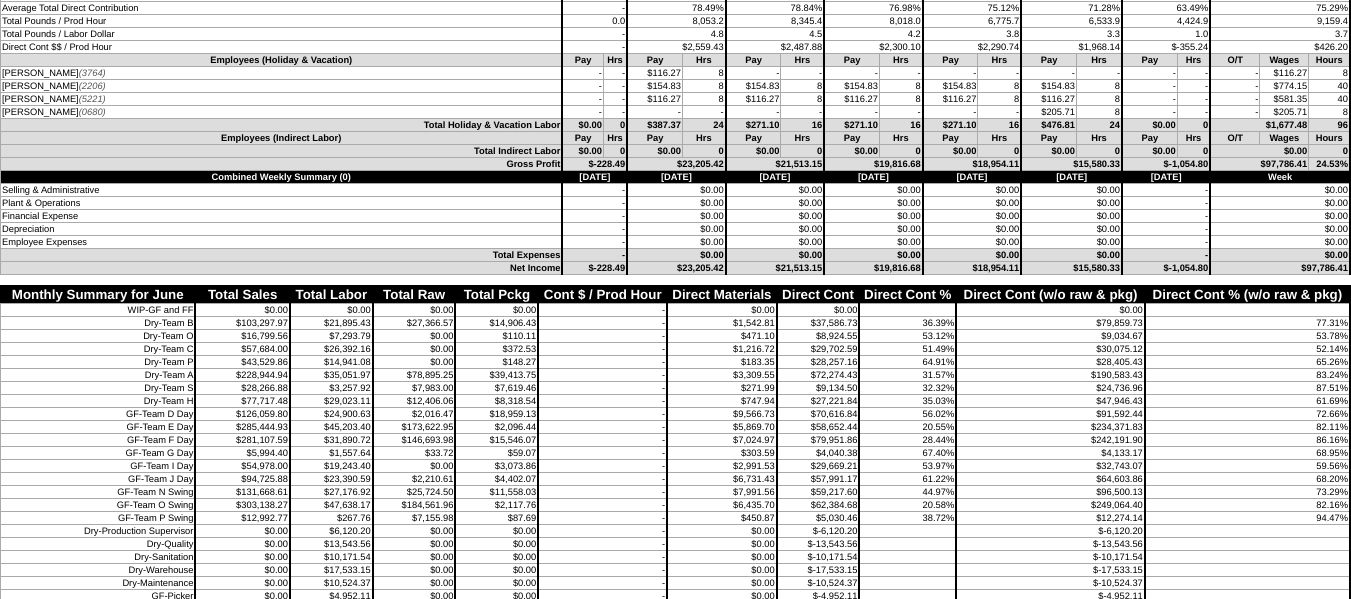 click on "$0.00" at bounding box center (873, 190) 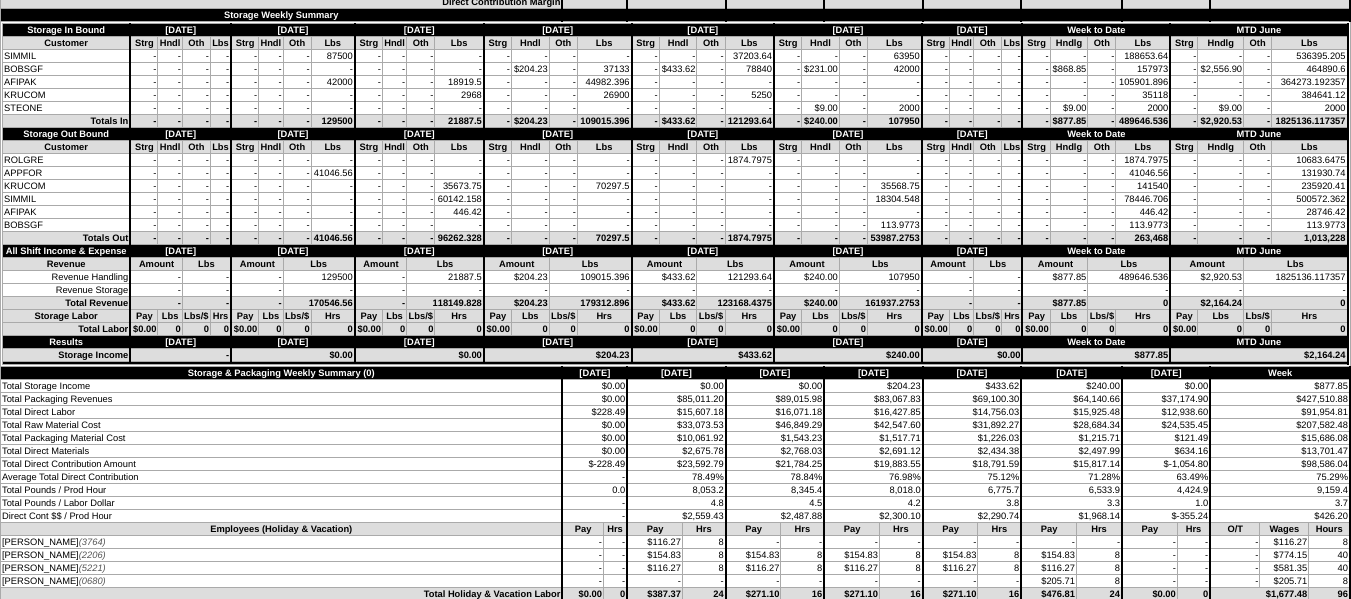 scroll, scrollTop: 7000, scrollLeft: 0, axis: vertical 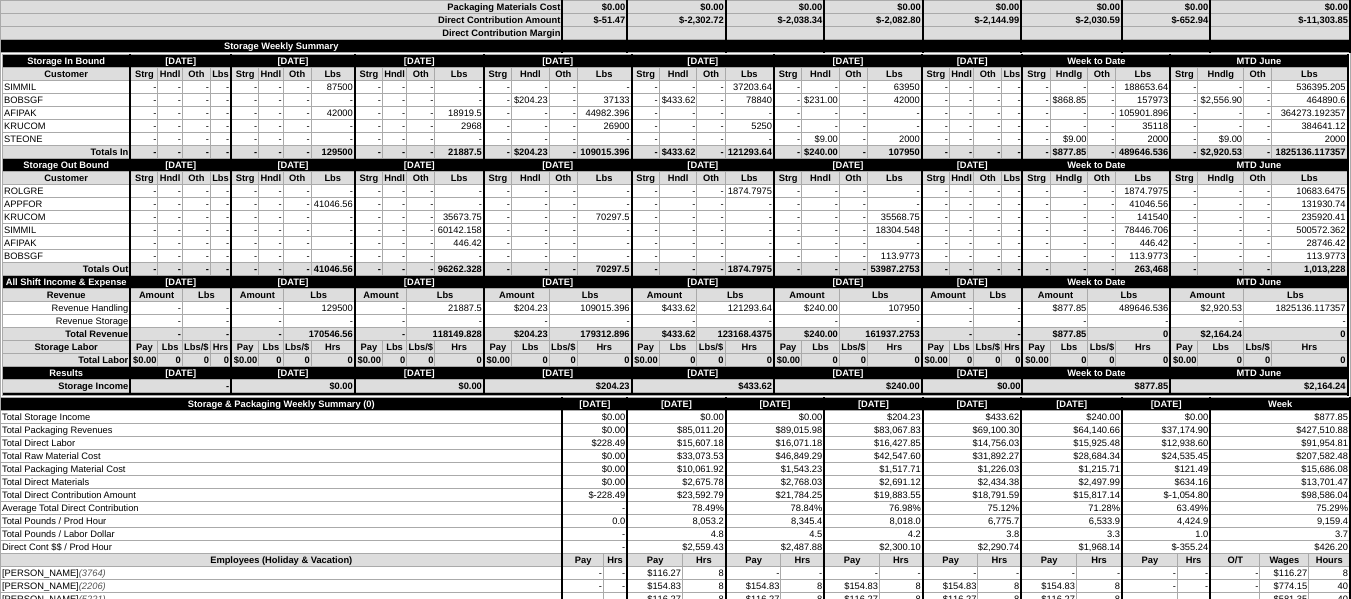 click on "-" at bounding box center (170, 204) 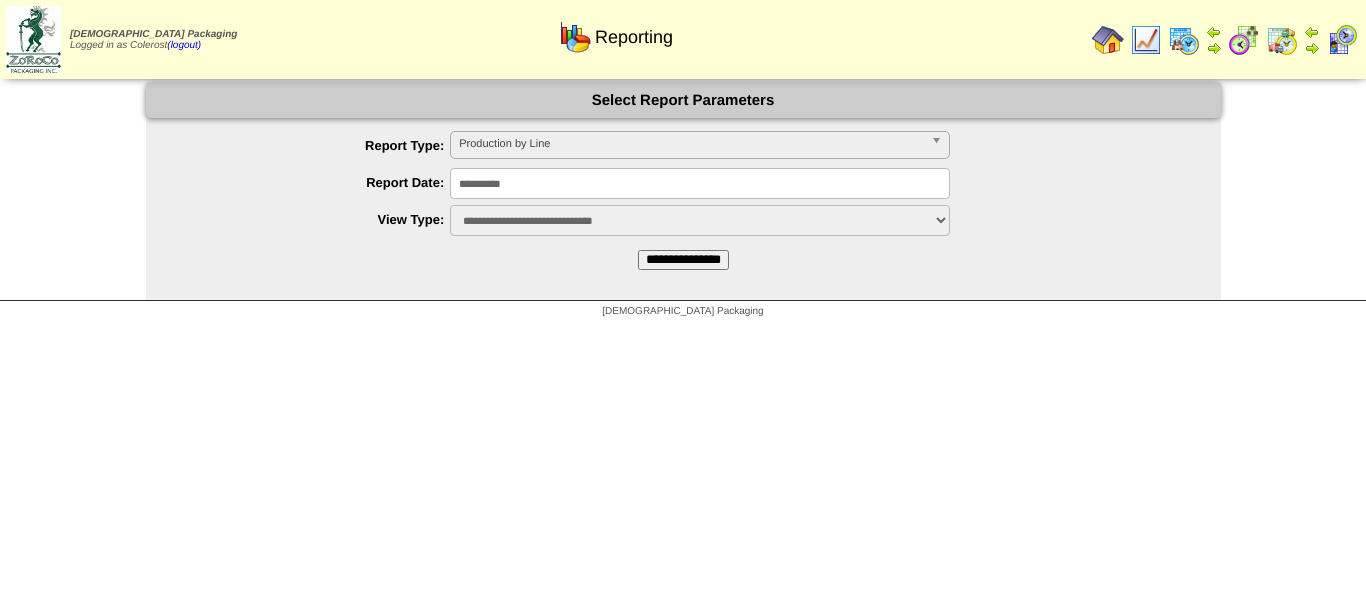 scroll, scrollTop: 0, scrollLeft: 0, axis: both 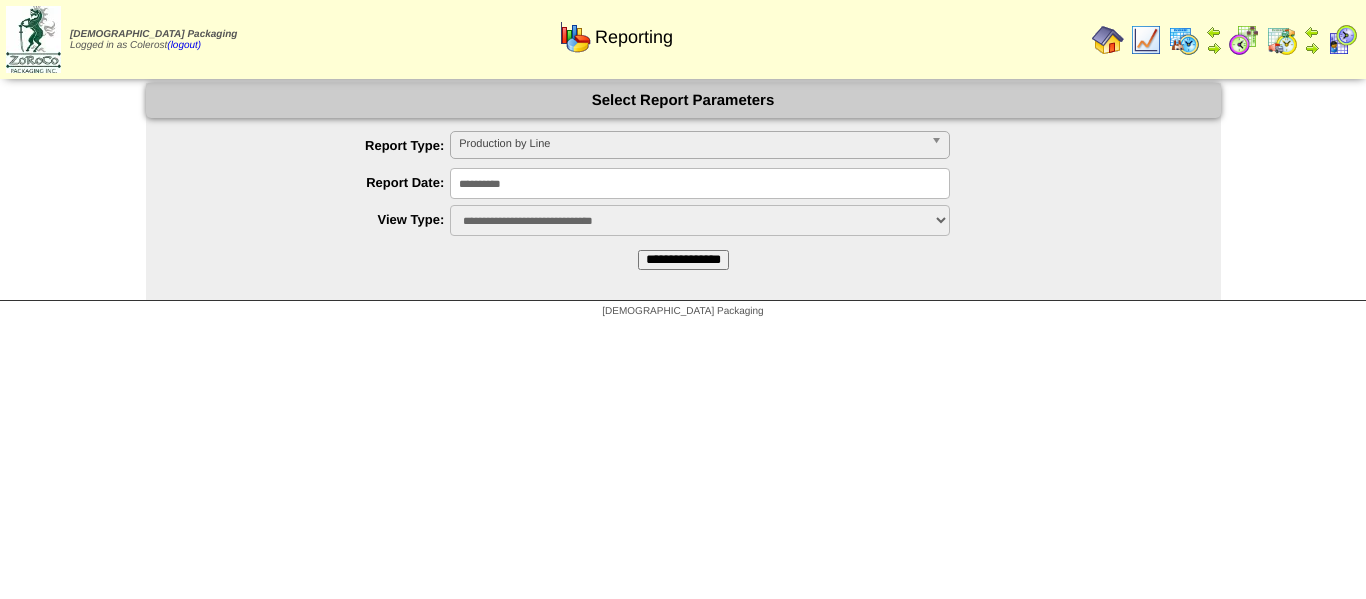 click on "**********" at bounding box center (700, 183) 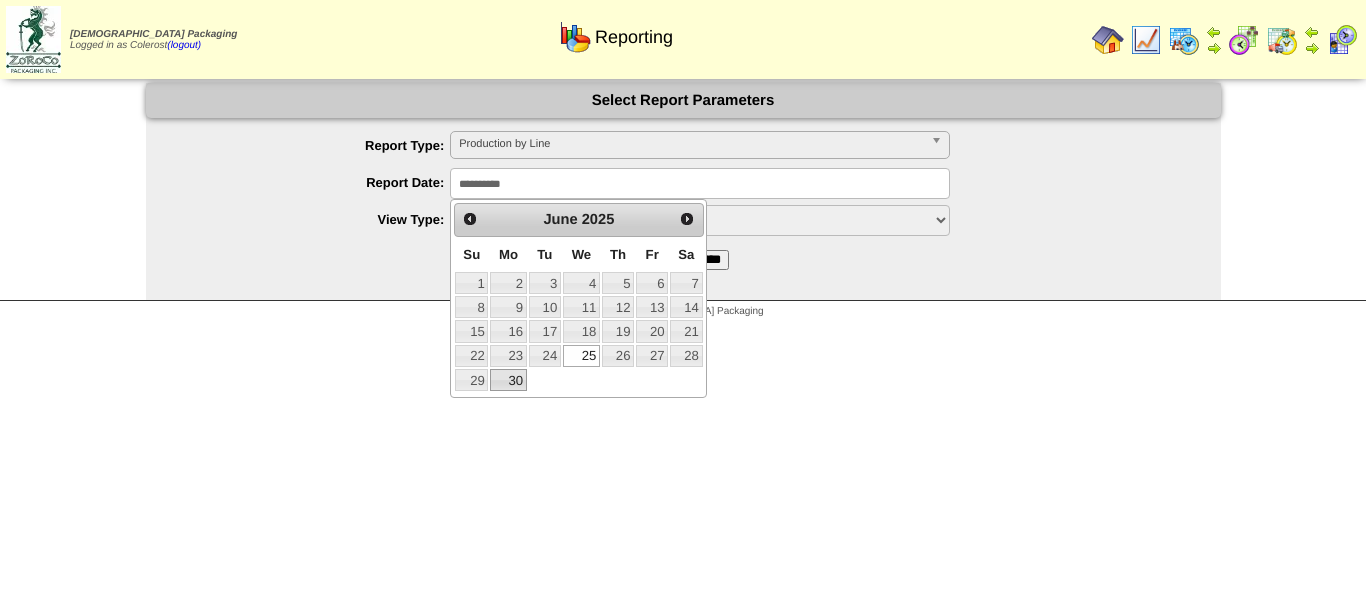 click on "30" at bounding box center [508, 380] 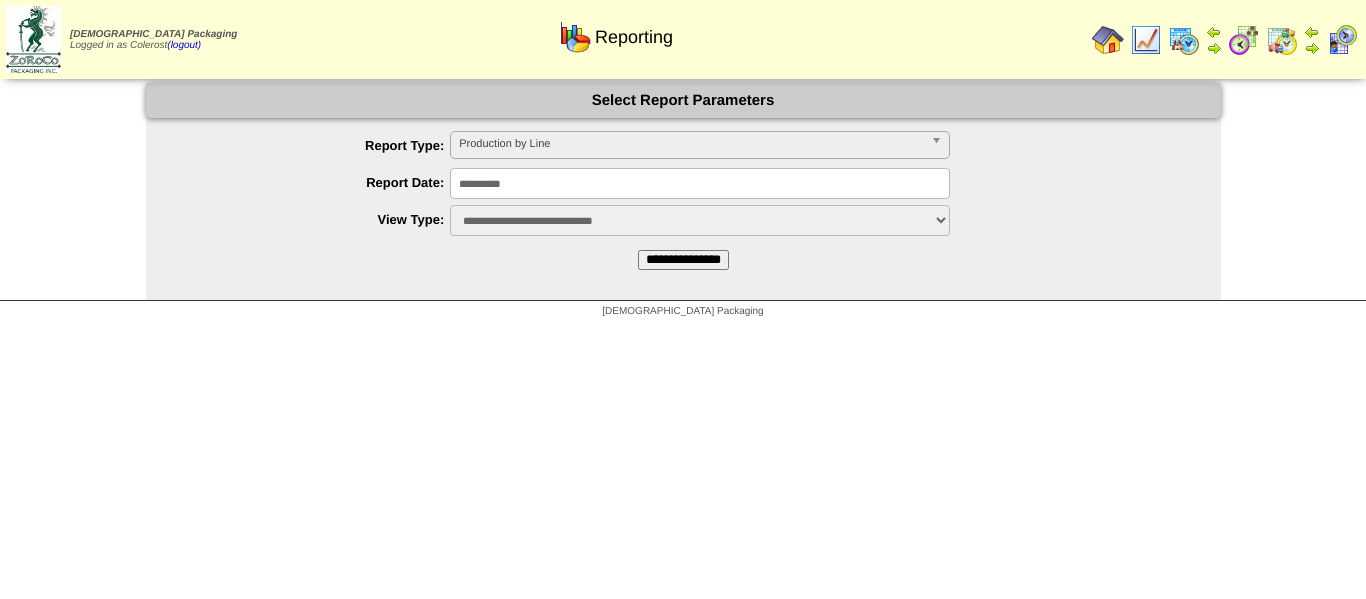 click on "Production by Line" at bounding box center (691, 144) 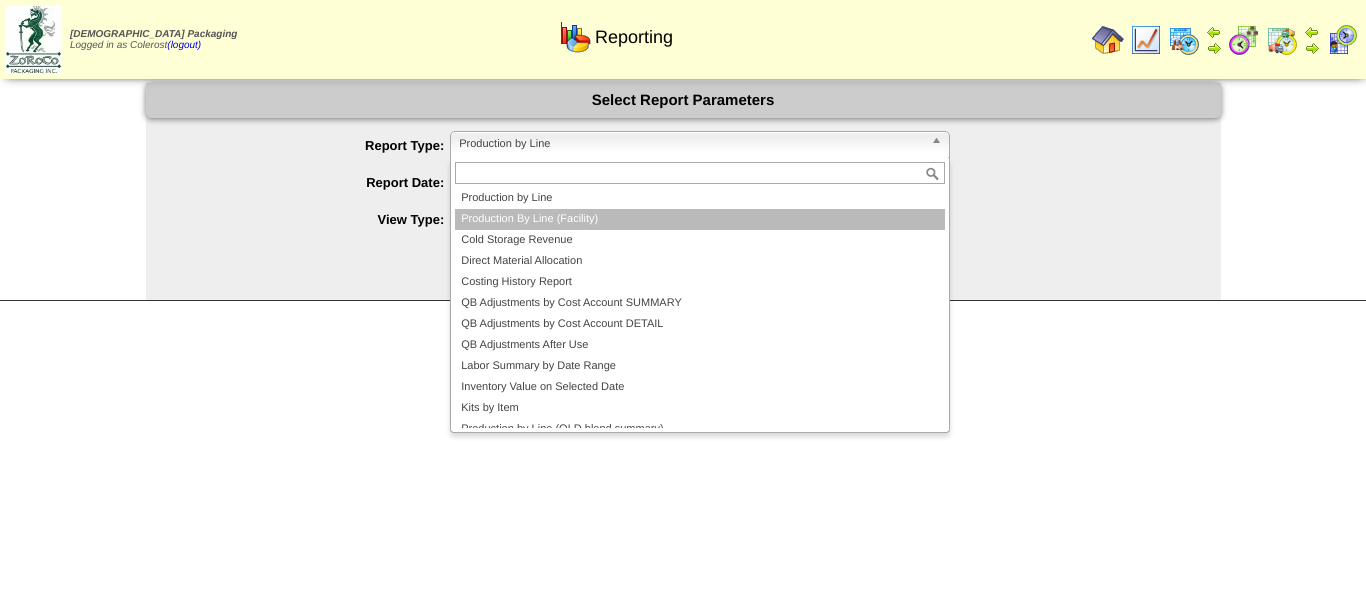 click on "Production By Line (Facility)" at bounding box center (700, 219) 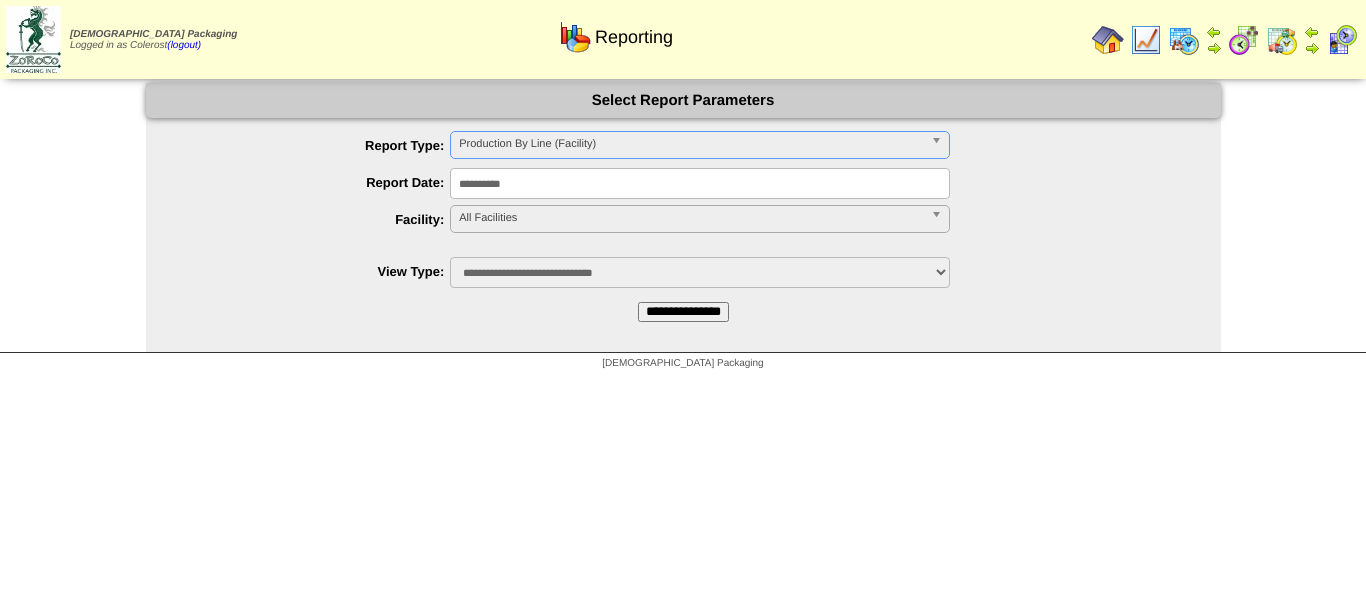 click on "All Facilities" at bounding box center (691, 218) 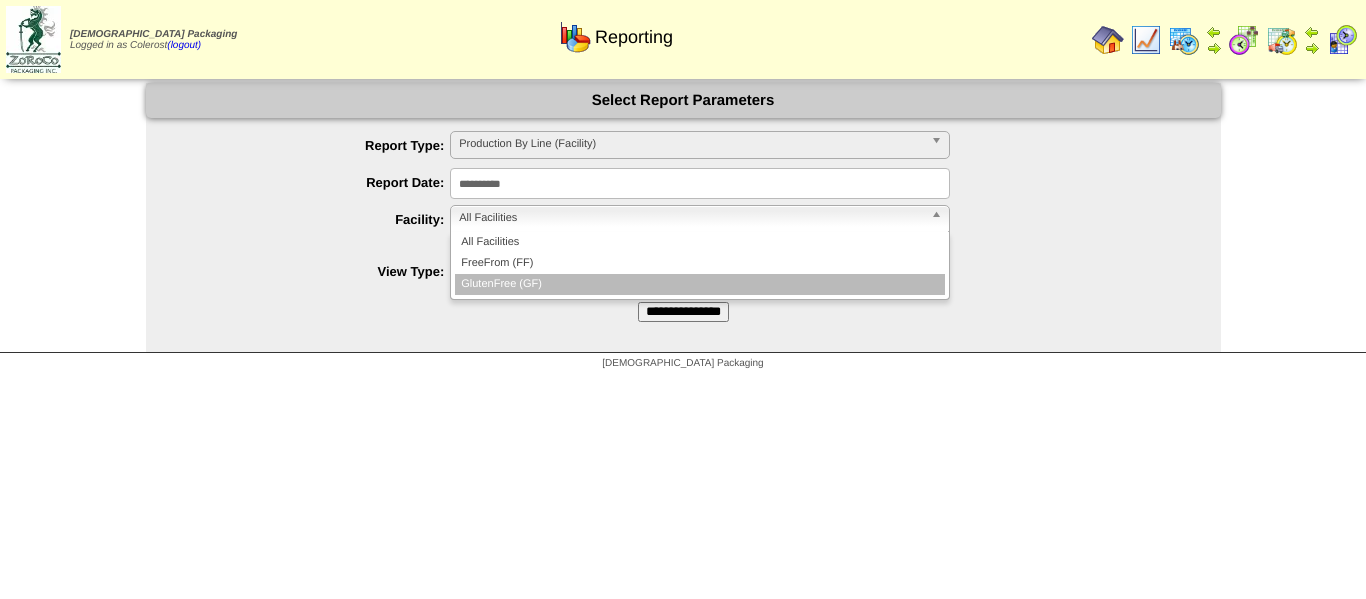 click on "GlutenFree (GF)" at bounding box center [700, 284] 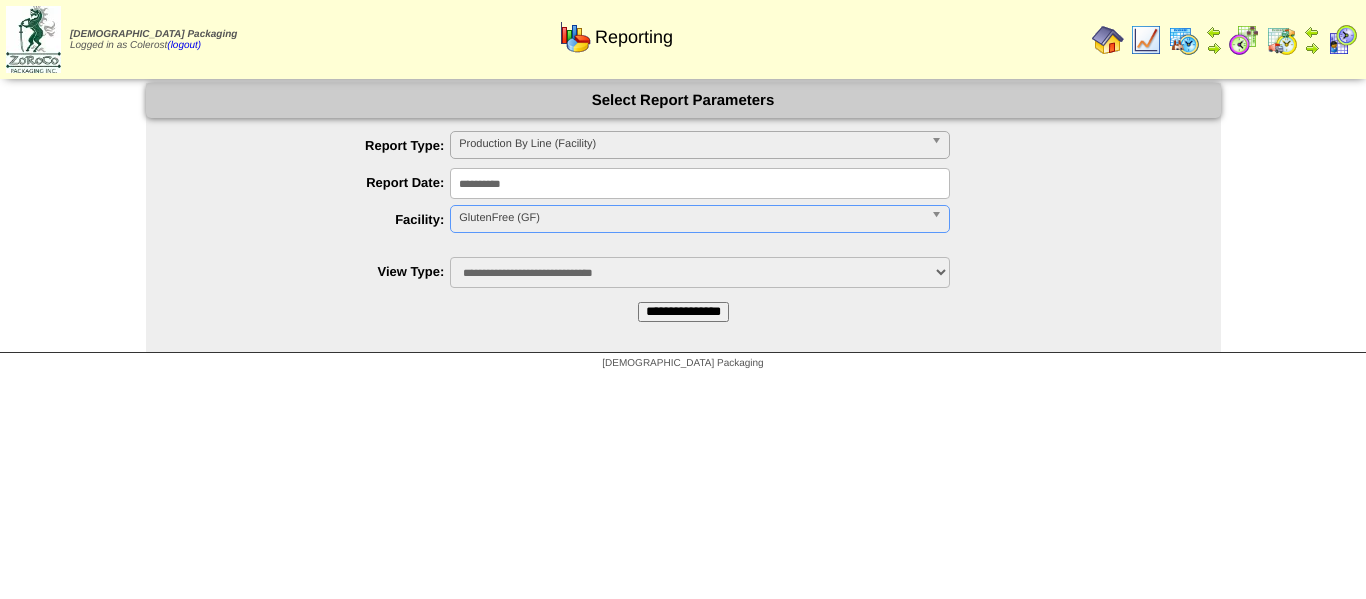click on "**********" at bounding box center (683, 312) 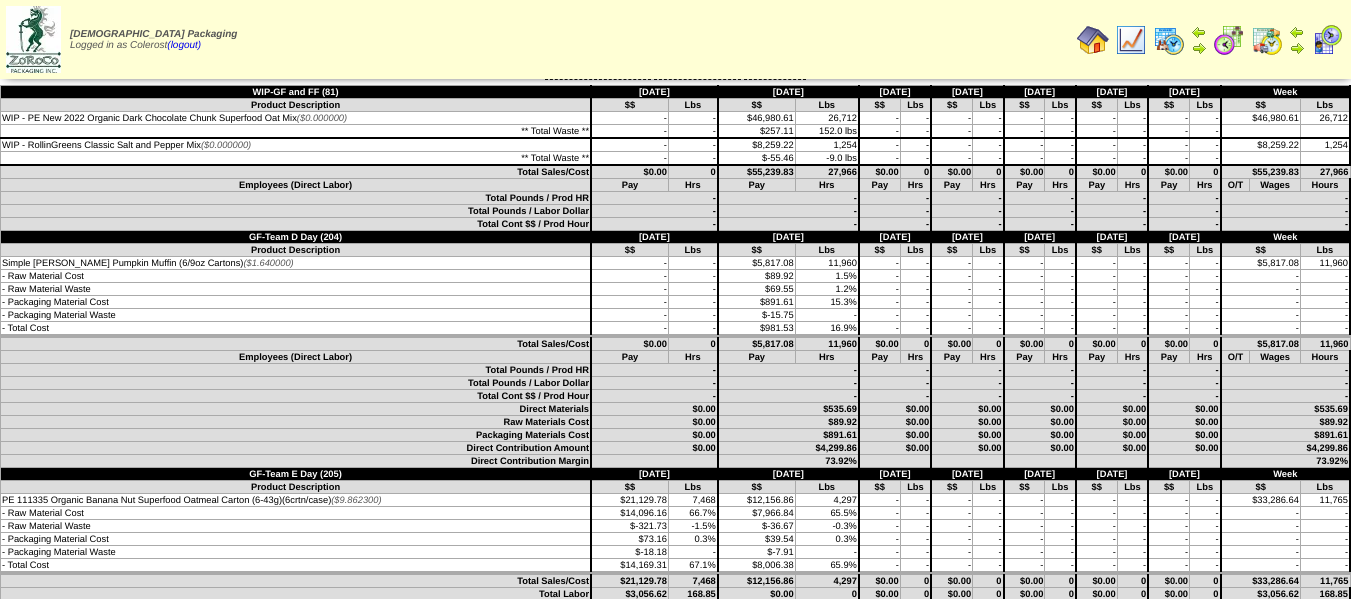 scroll, scrollTop: 0, scrollLeft: 0, axis: both 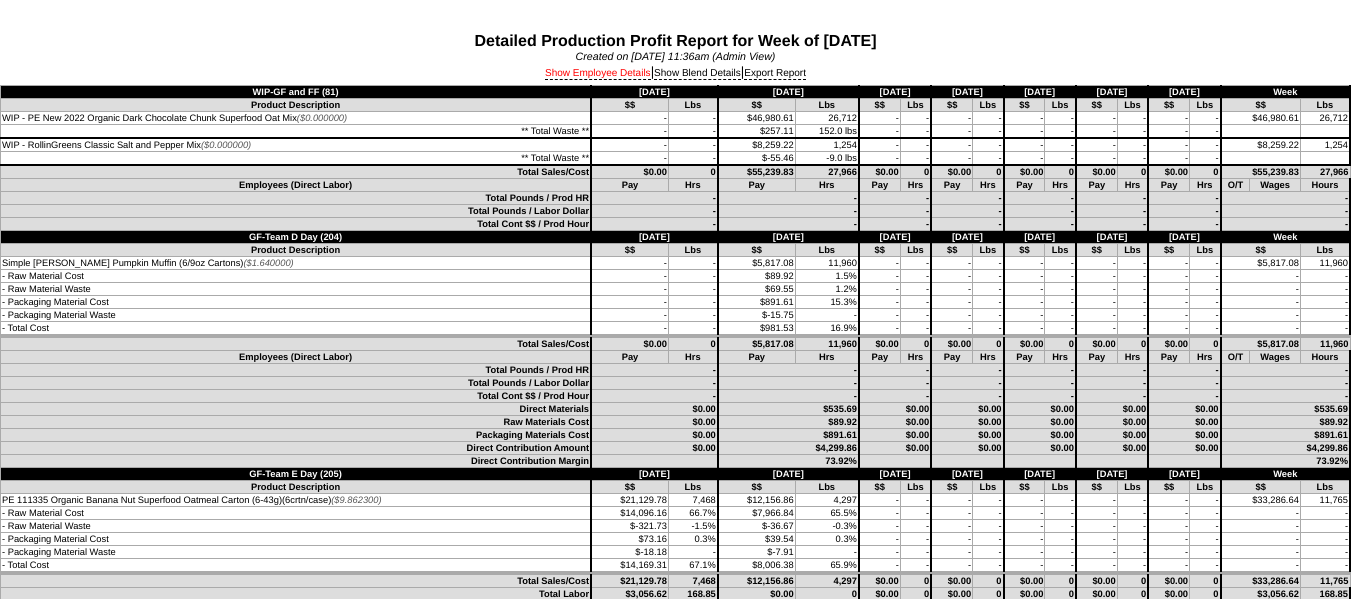 click on "Show Employee Details" at bounding box center [598, 74] 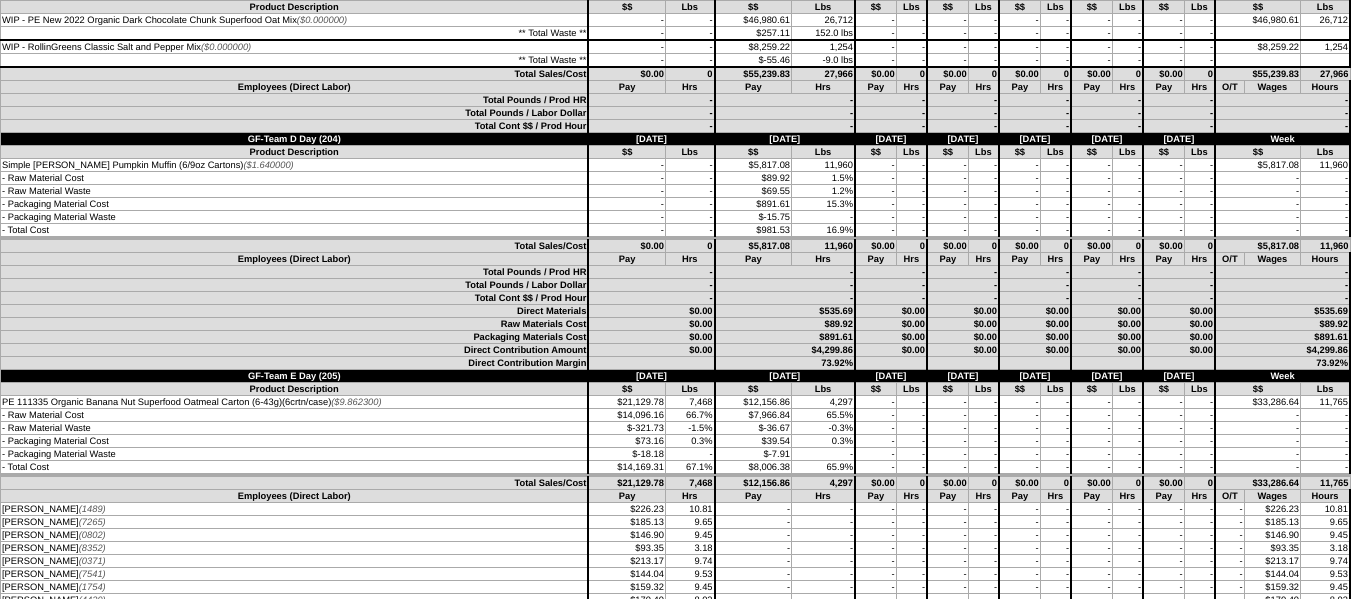scroll, scrollTop: 0, scrollLeft: 0, axis: both 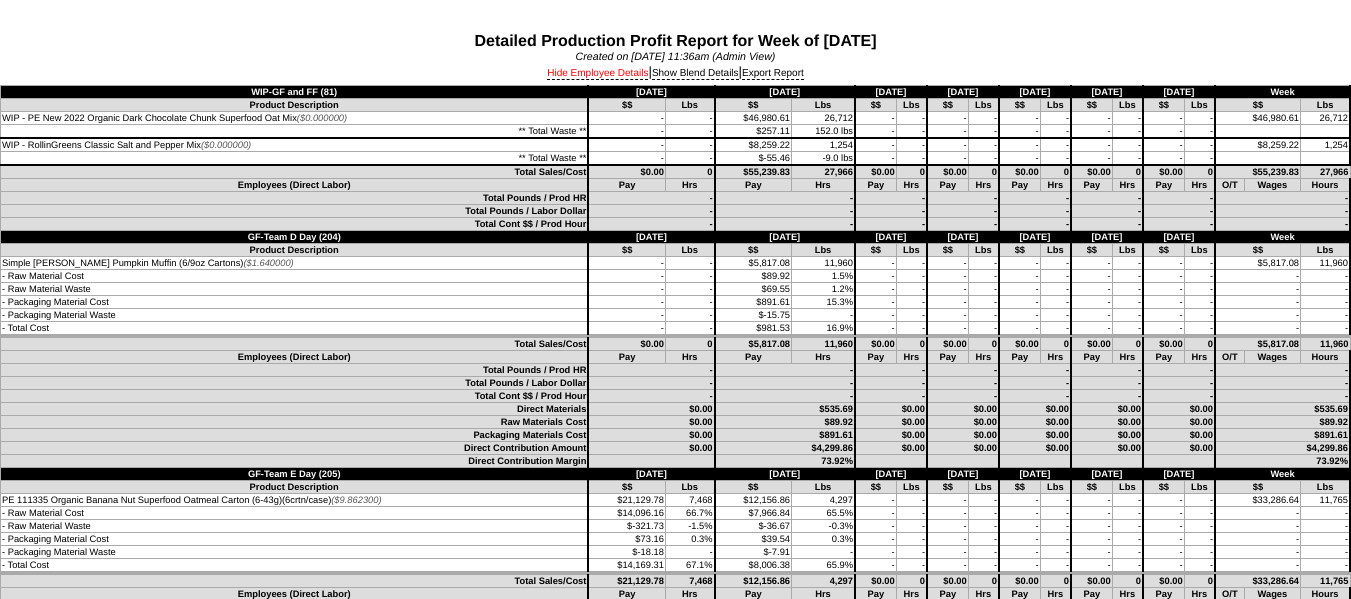 click on "Hide Employee Details" at bounding box center (597, 74) 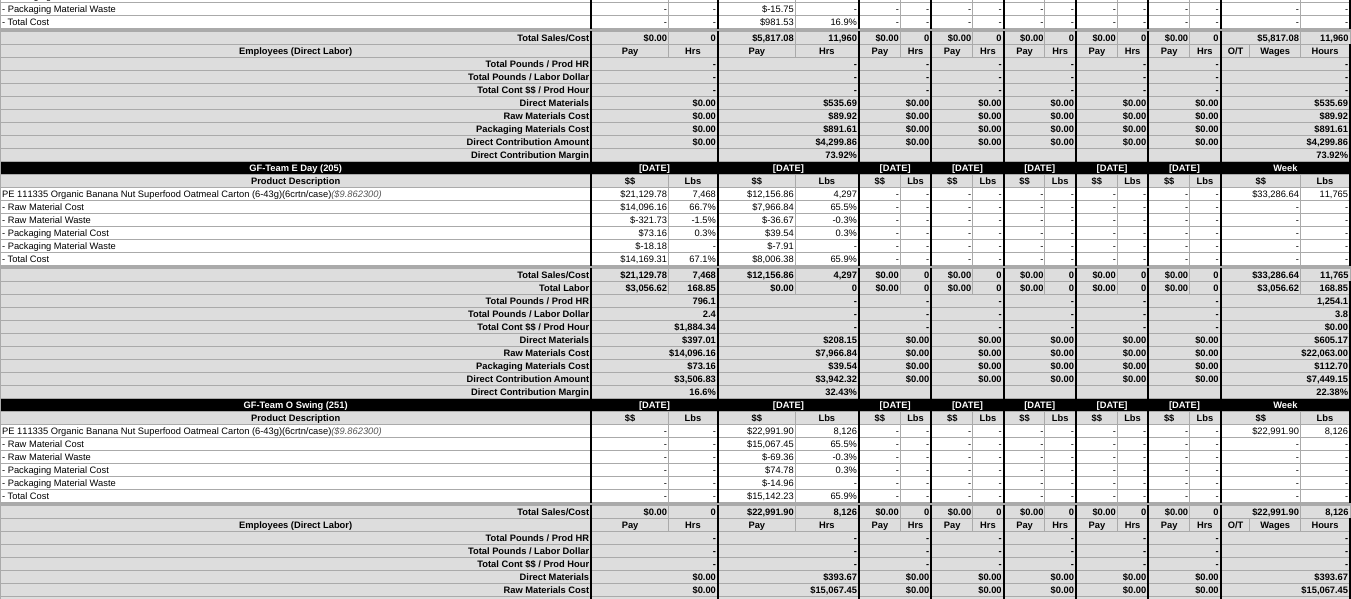 scroll, scrollTop: 500, scrollLeft: 0, axis: vertical 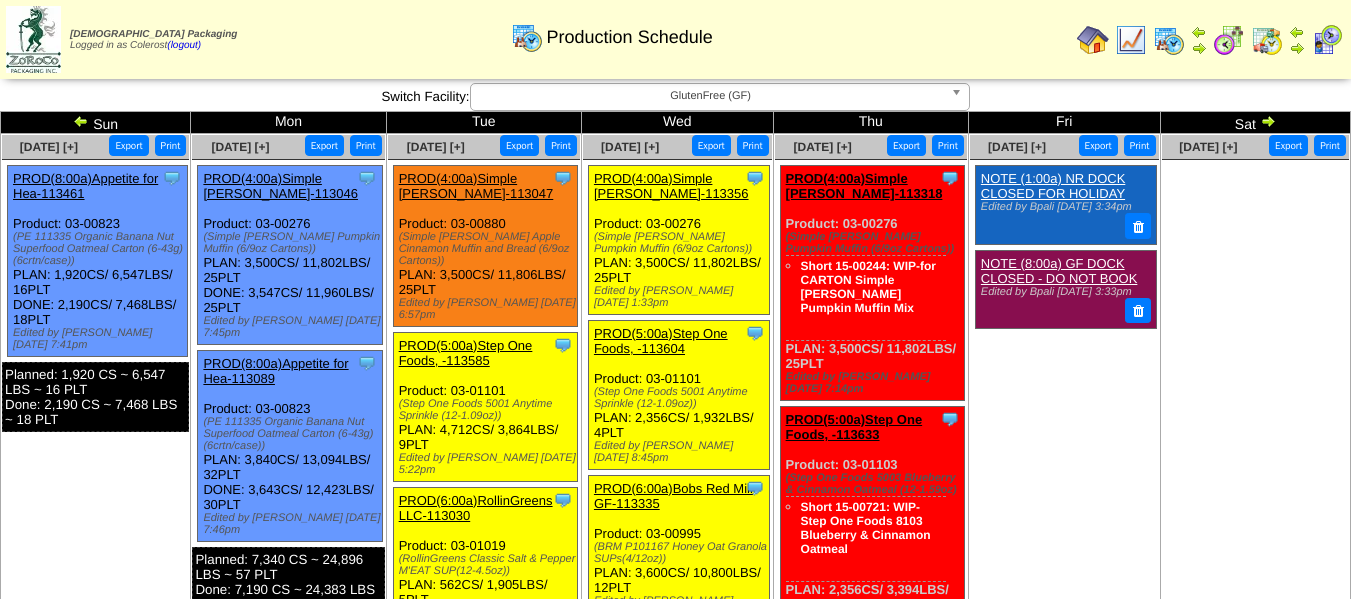 click at bounding box center [1093, 40] 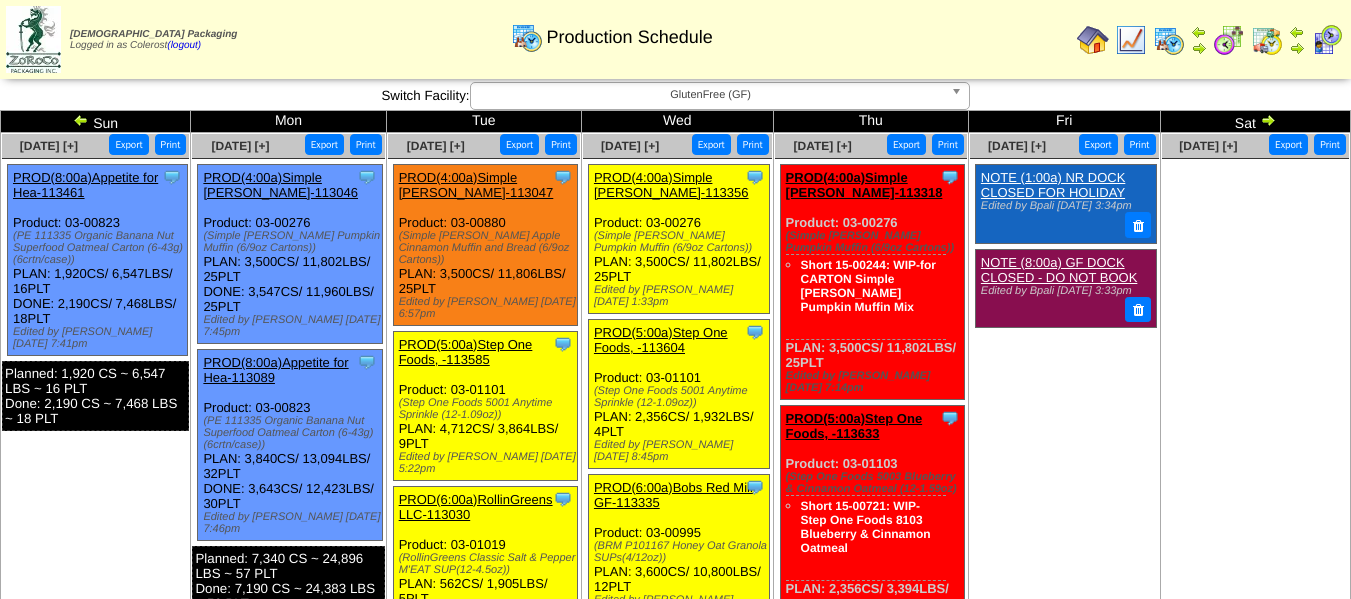 scroll, scrollTop: 0, scrollLeft: 0, axis: both 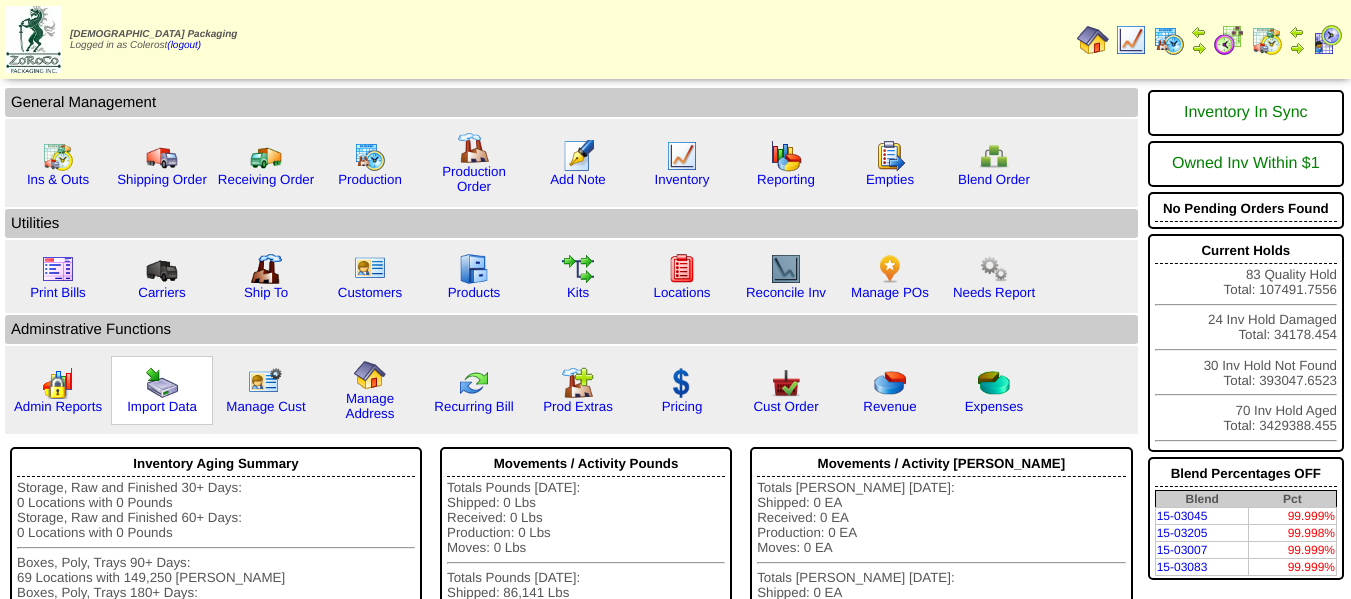 click on "Import Data" at bounding box center (162, 390) 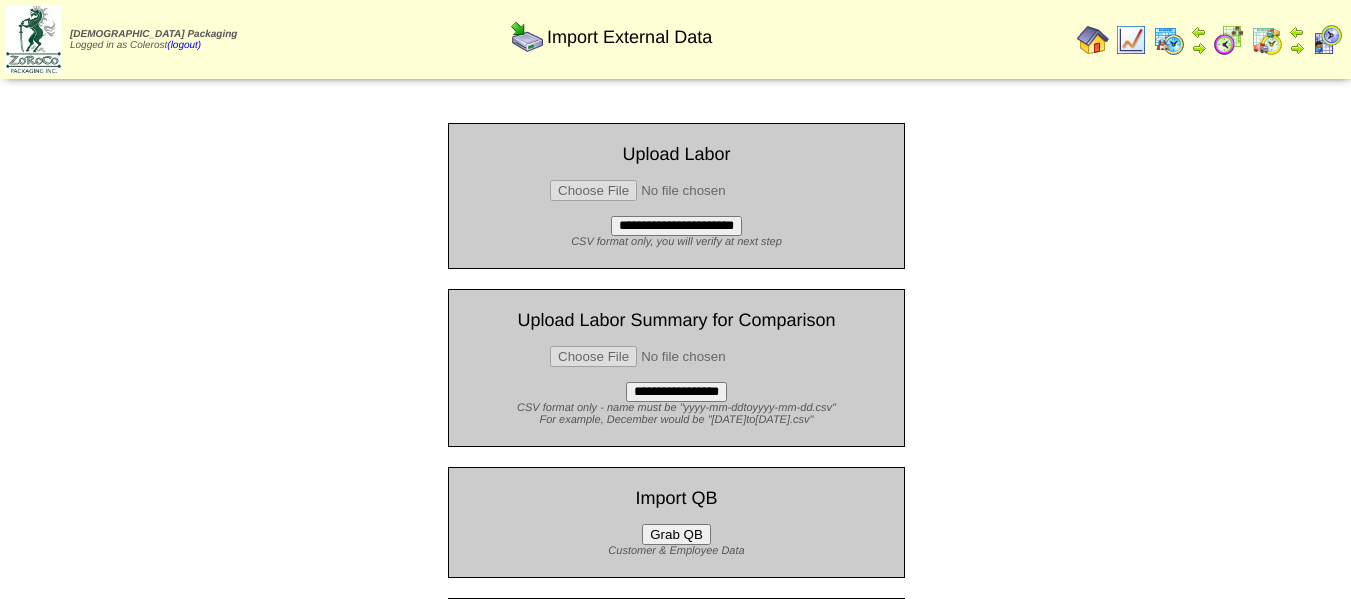 scroll, scrollTop: 0, scrollLeft: 0, axis: both 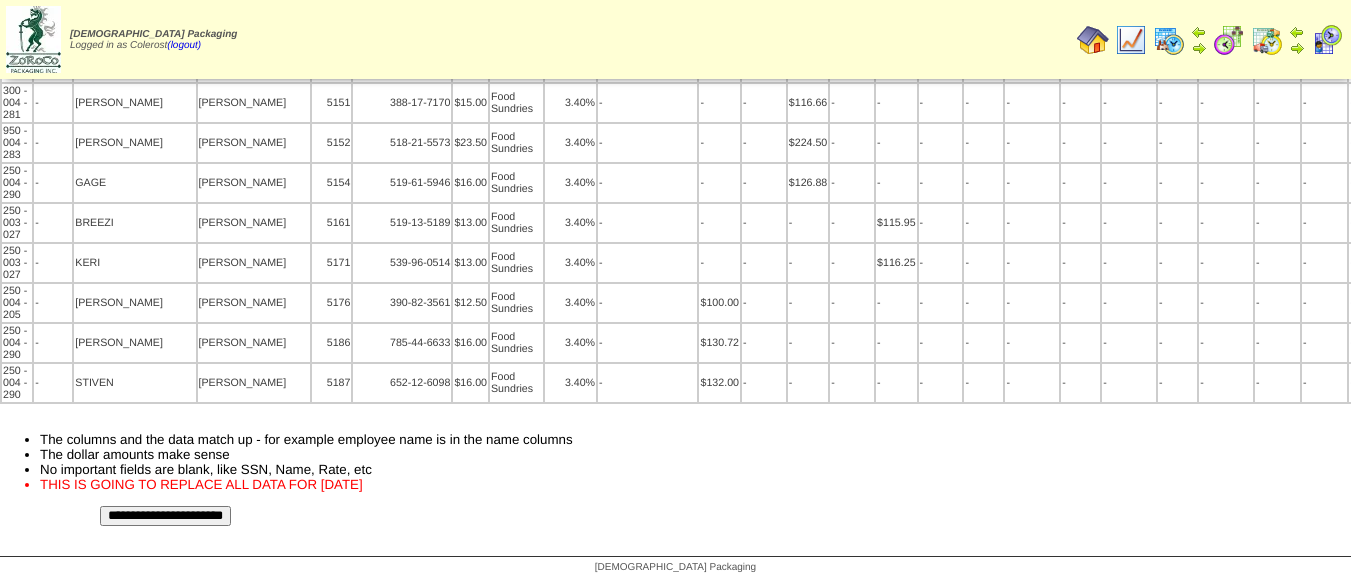 drag, startPoint x: 220, startPoint y: 514, endPoint x: 775, endPoint y: 66, distance: 713.2524 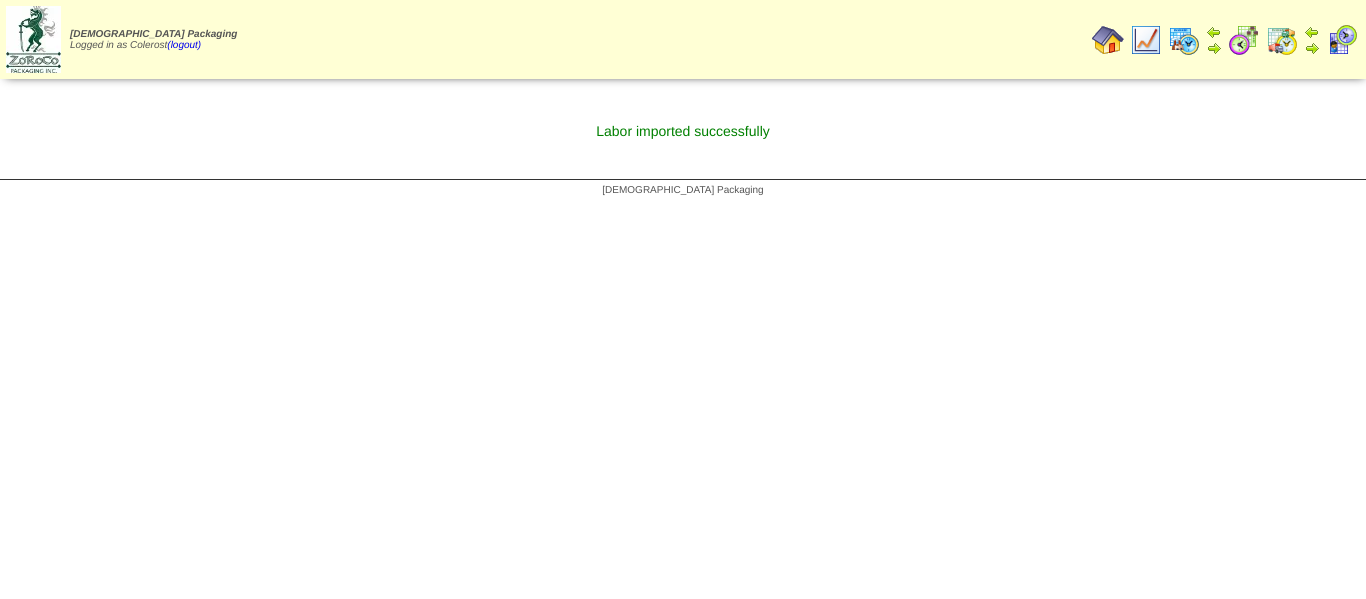 scroll, scrollTop: 0, scrollLeft: 0, axis: both 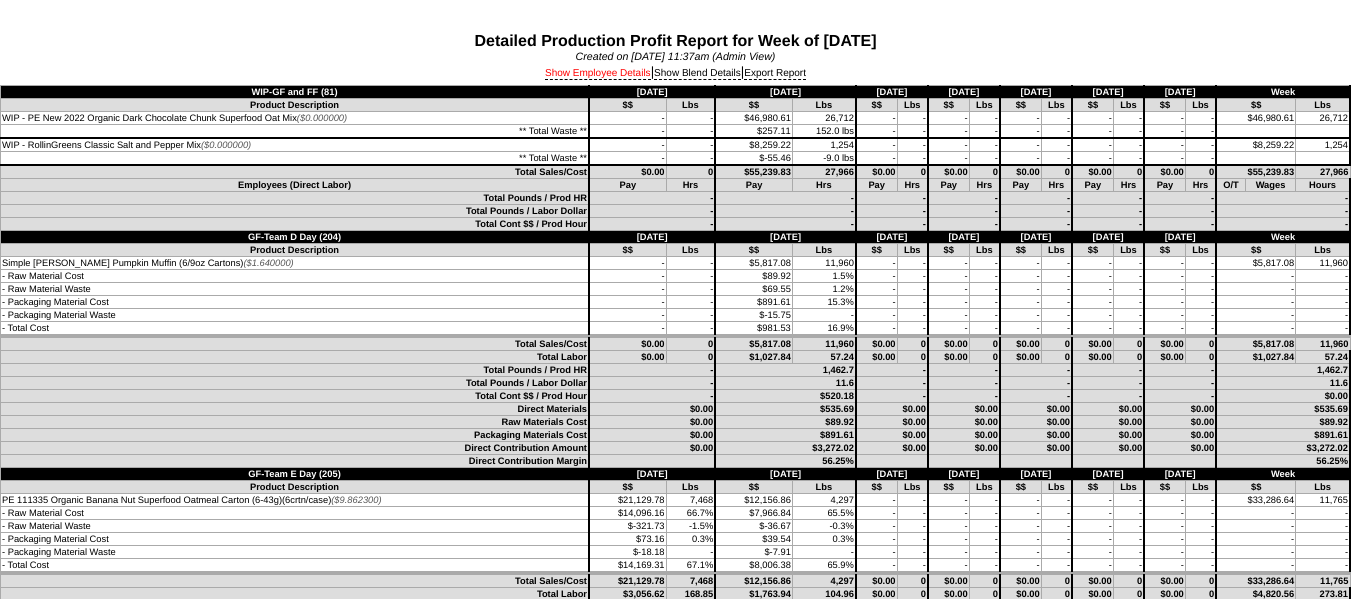 click on "Show Employee Details" at bounding box center (598, 74) 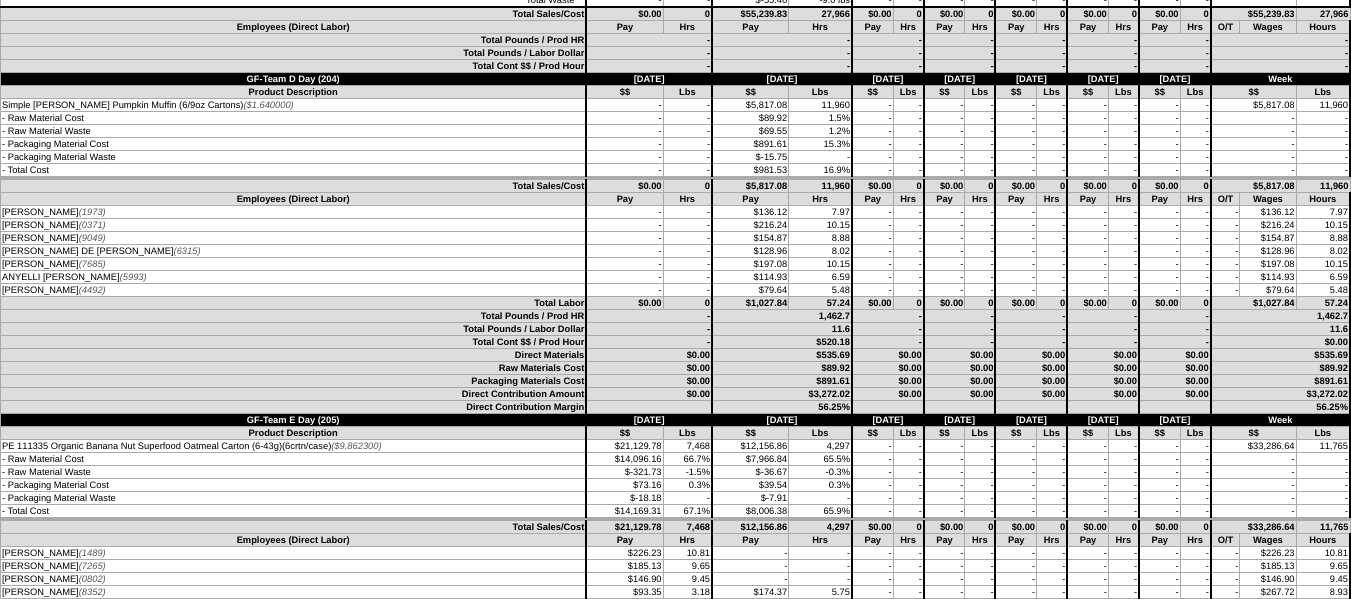 scroll, scrollTop: 0, scrollLeft: 0, axis: both 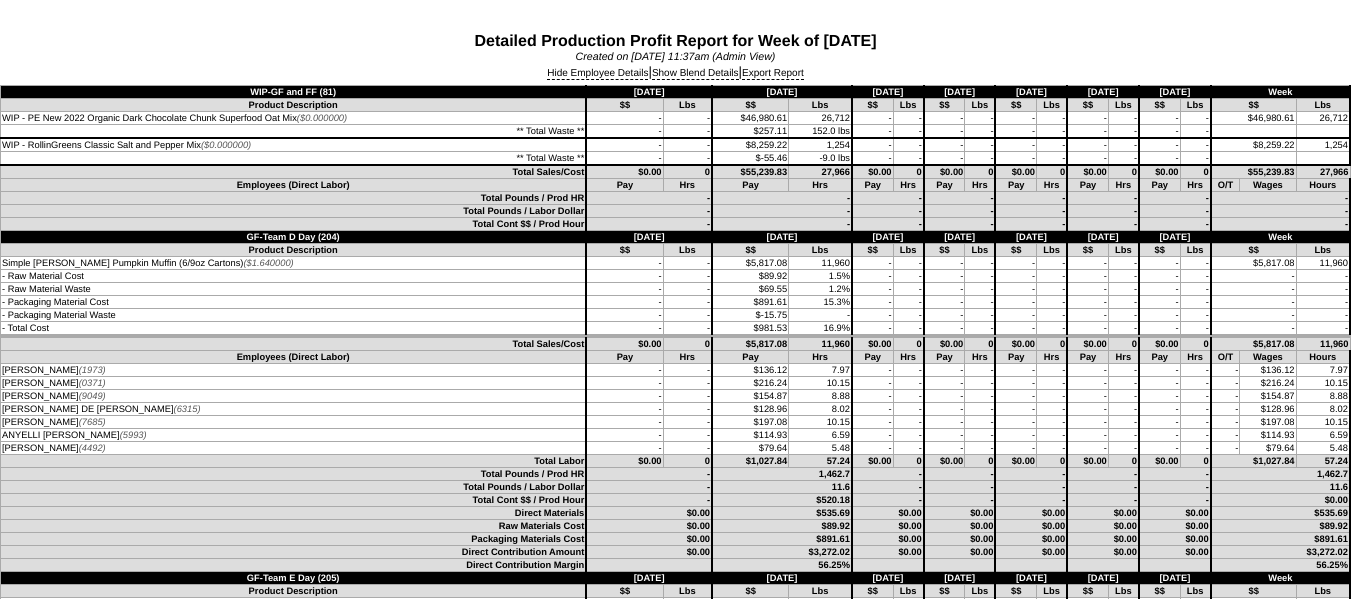 click on "Hide Employee Details  |  Show Blend Details  |
Export Report" at bounding box center (675, 74) 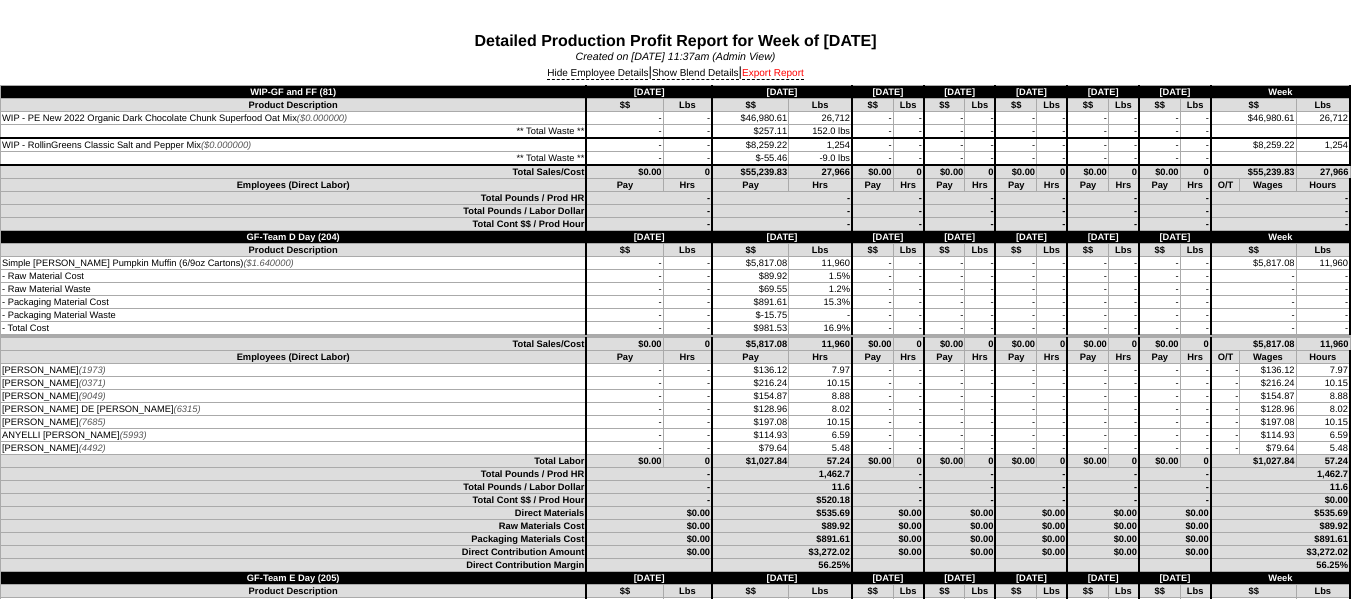 click on "Export Report" at bounding box center [773, 74] 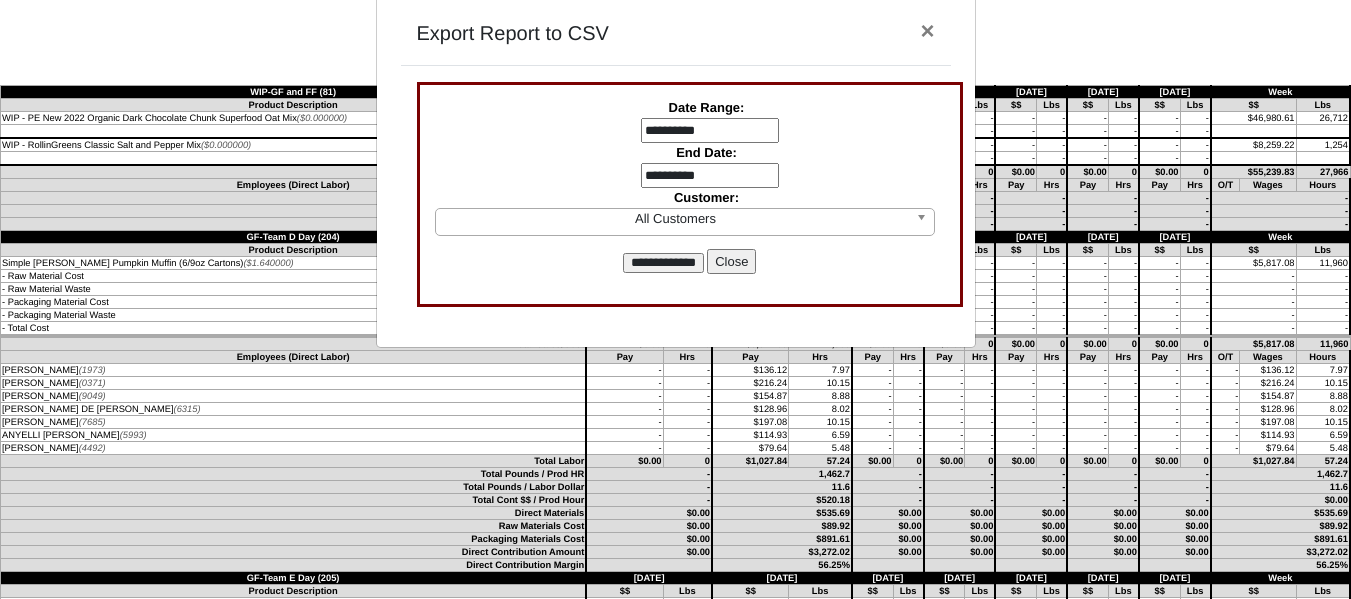 click on "**********" at bounding box center (710, 131) 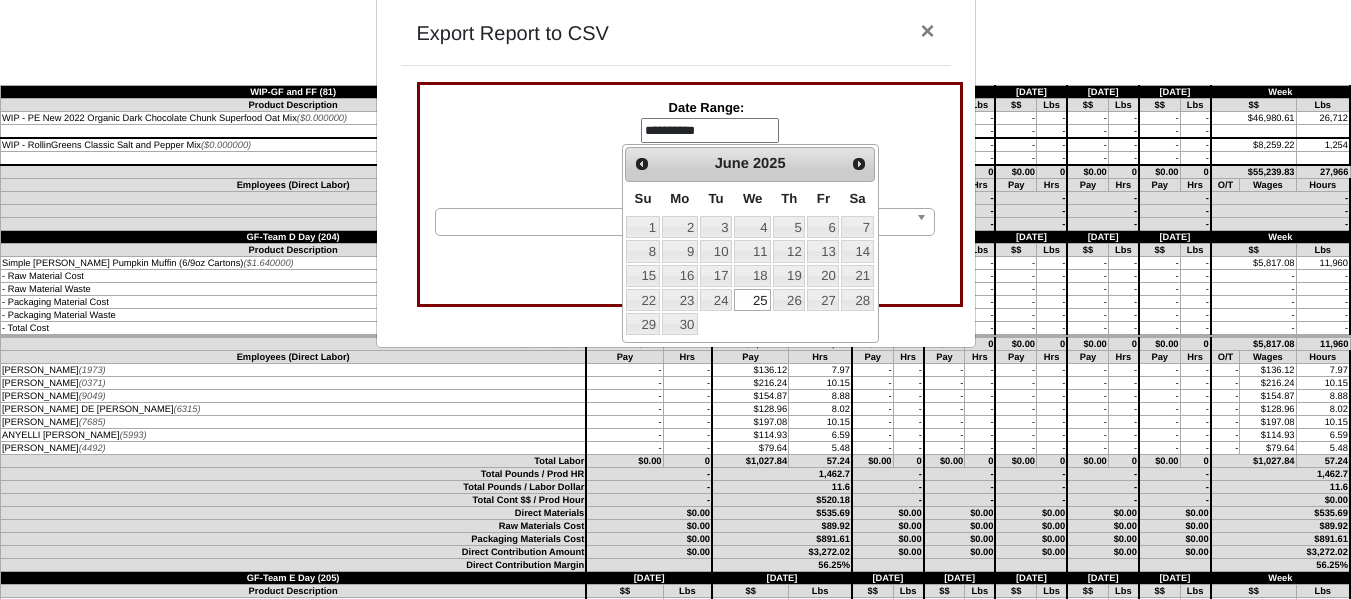 click on "29" at bounding box center [642, 324] 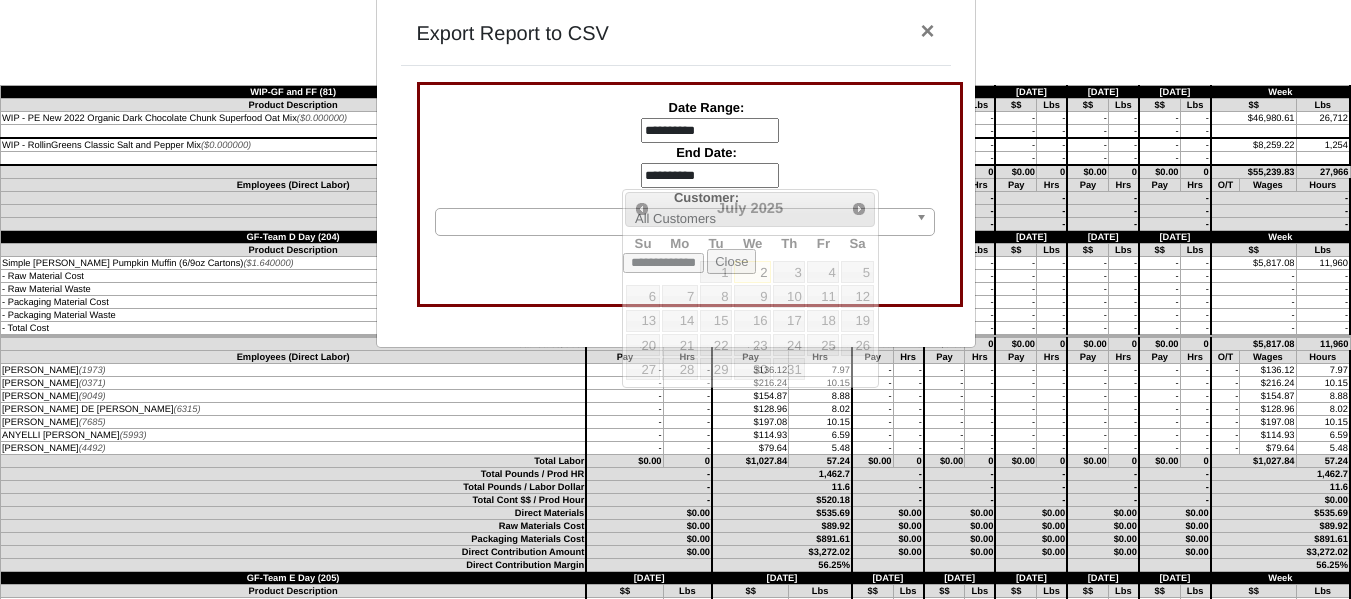 click on "**********" at bounding box center [710, 176] 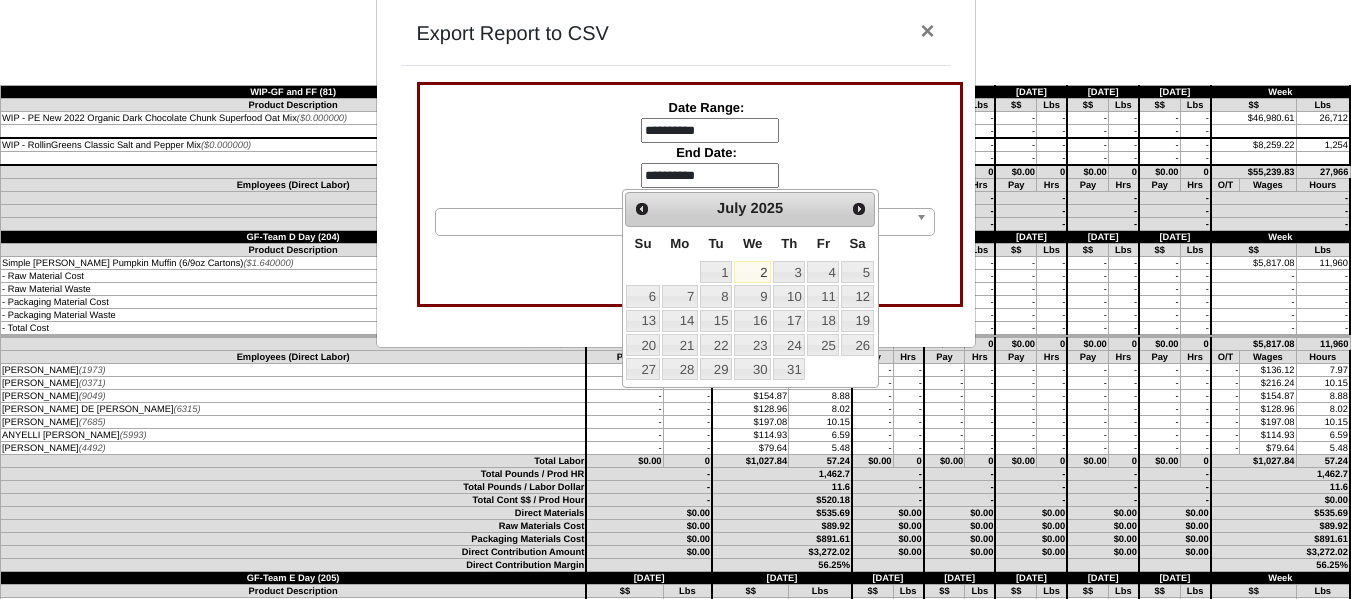 click on "Prev Next [DATE]" at bounding box center [749, 209] 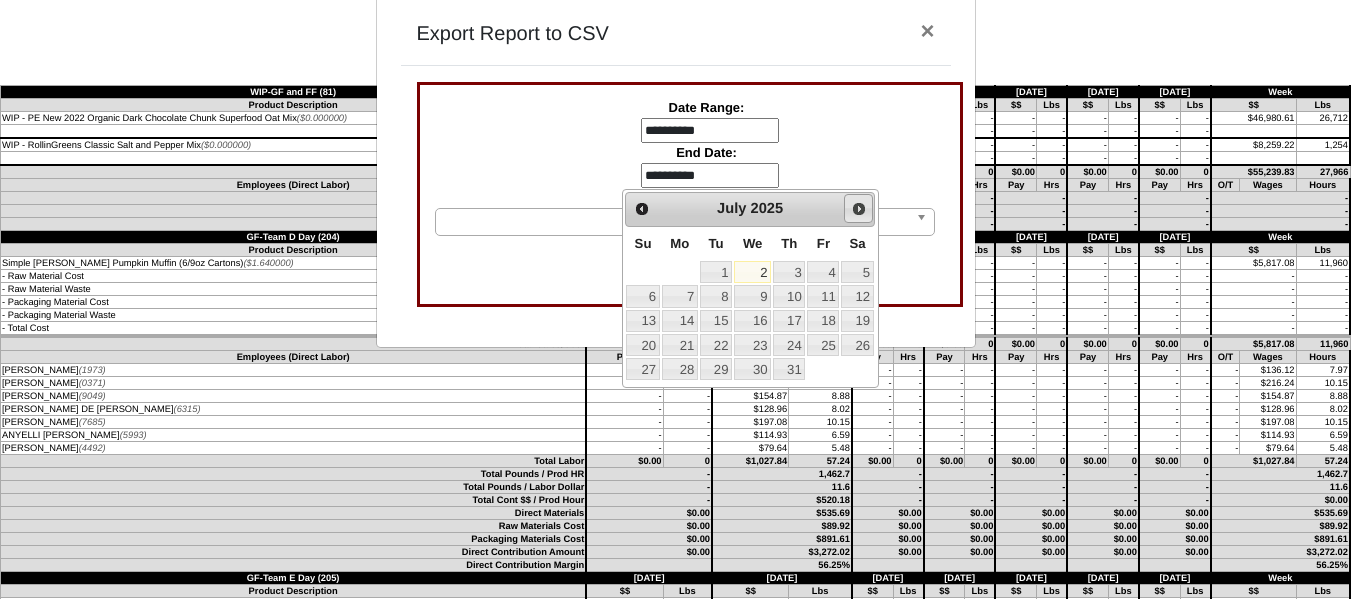 click on "Next" at bounding box center [859, 209] 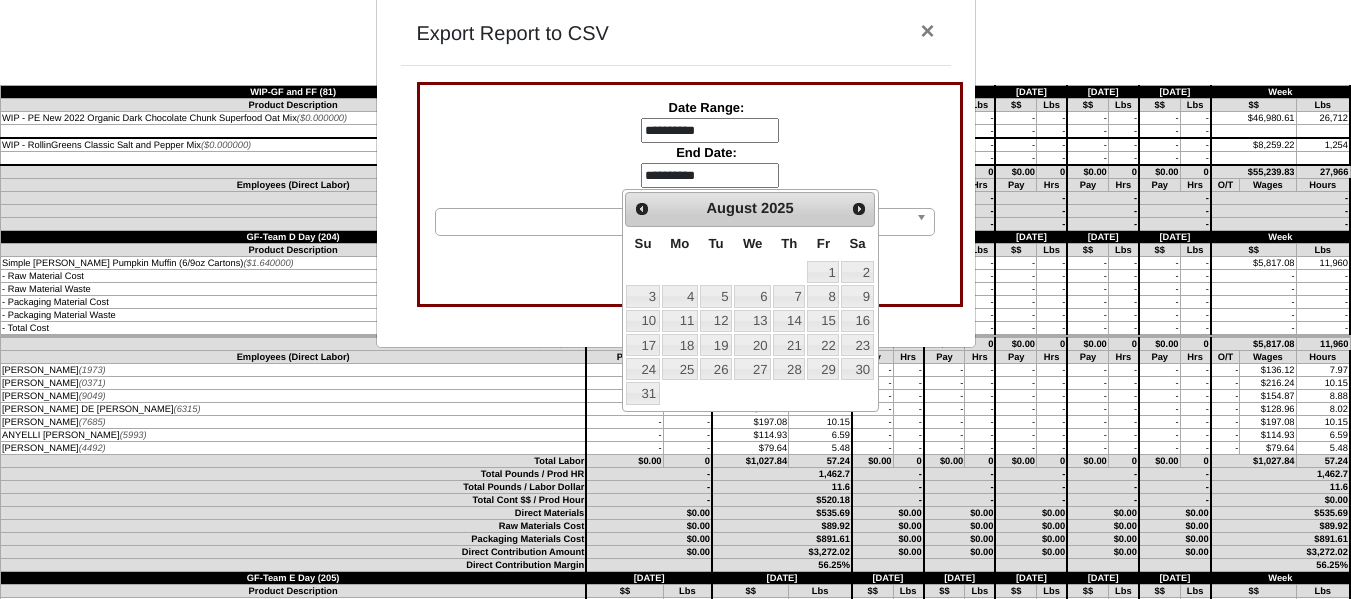 click on "Prev Next [DATE]" at bounding box center [749, 209] 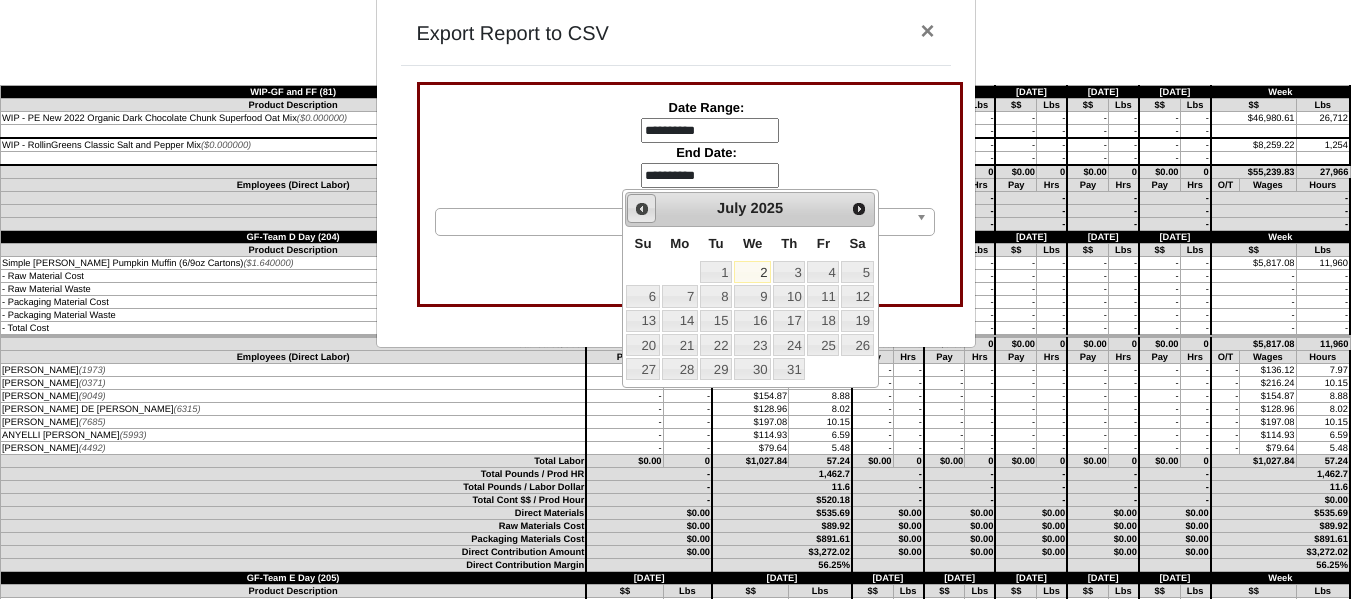 click on "Prev" at bounding box center (641, 208) 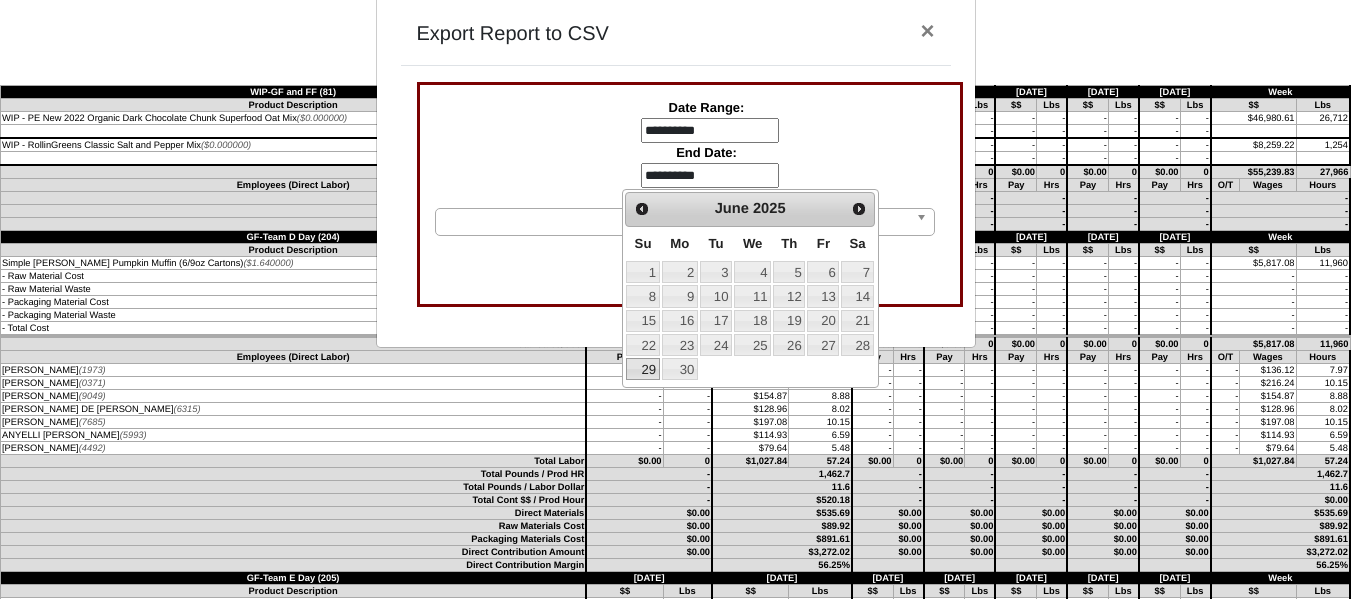 click on "29" at bounding box center [642, 369] 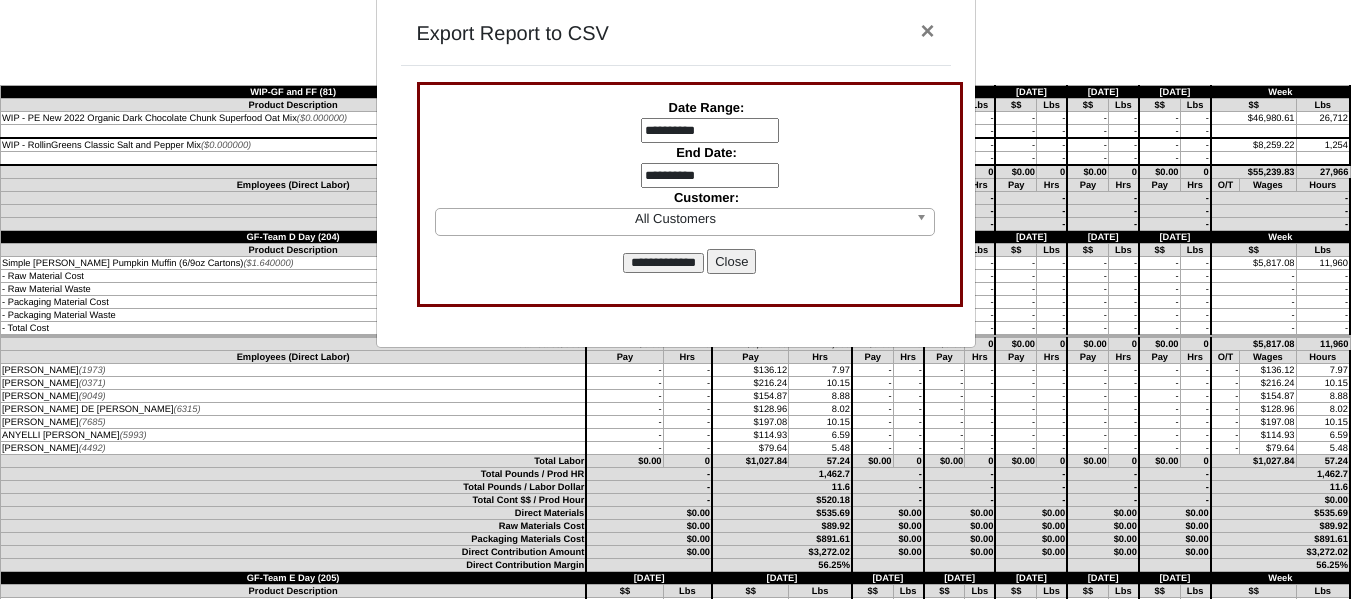 click on "**********" at bounding box center [663, 263] 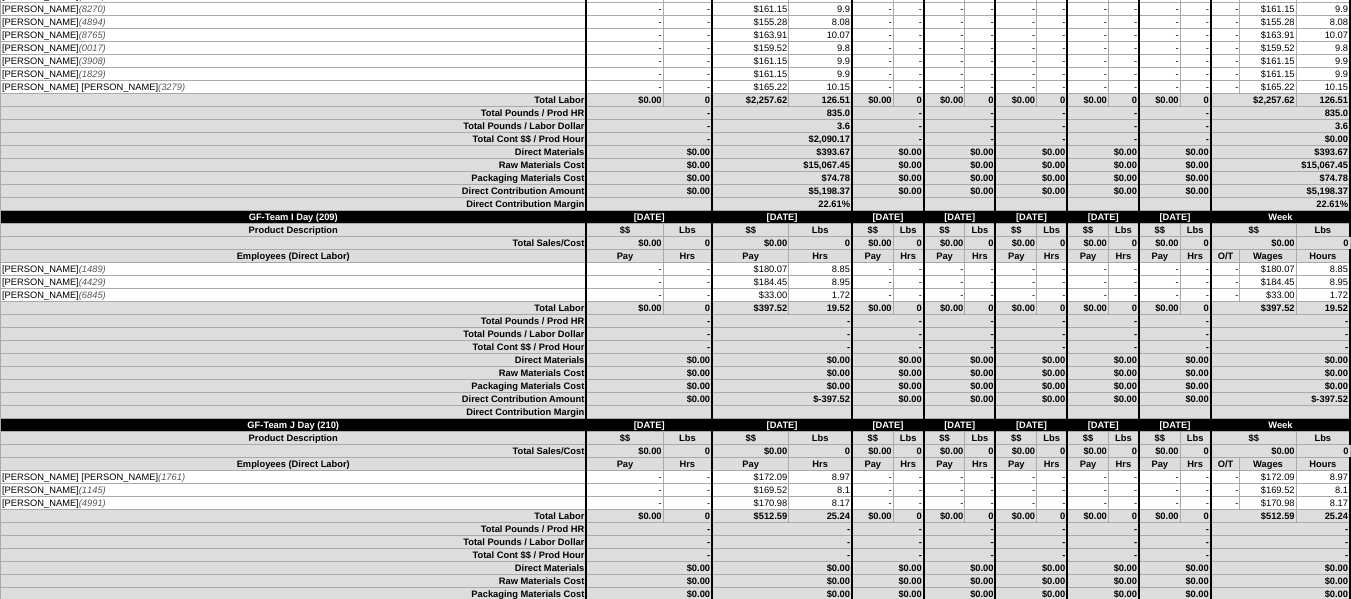 scroll, scrollTop: 1300, scrollLeft: 0, axis: vertical 